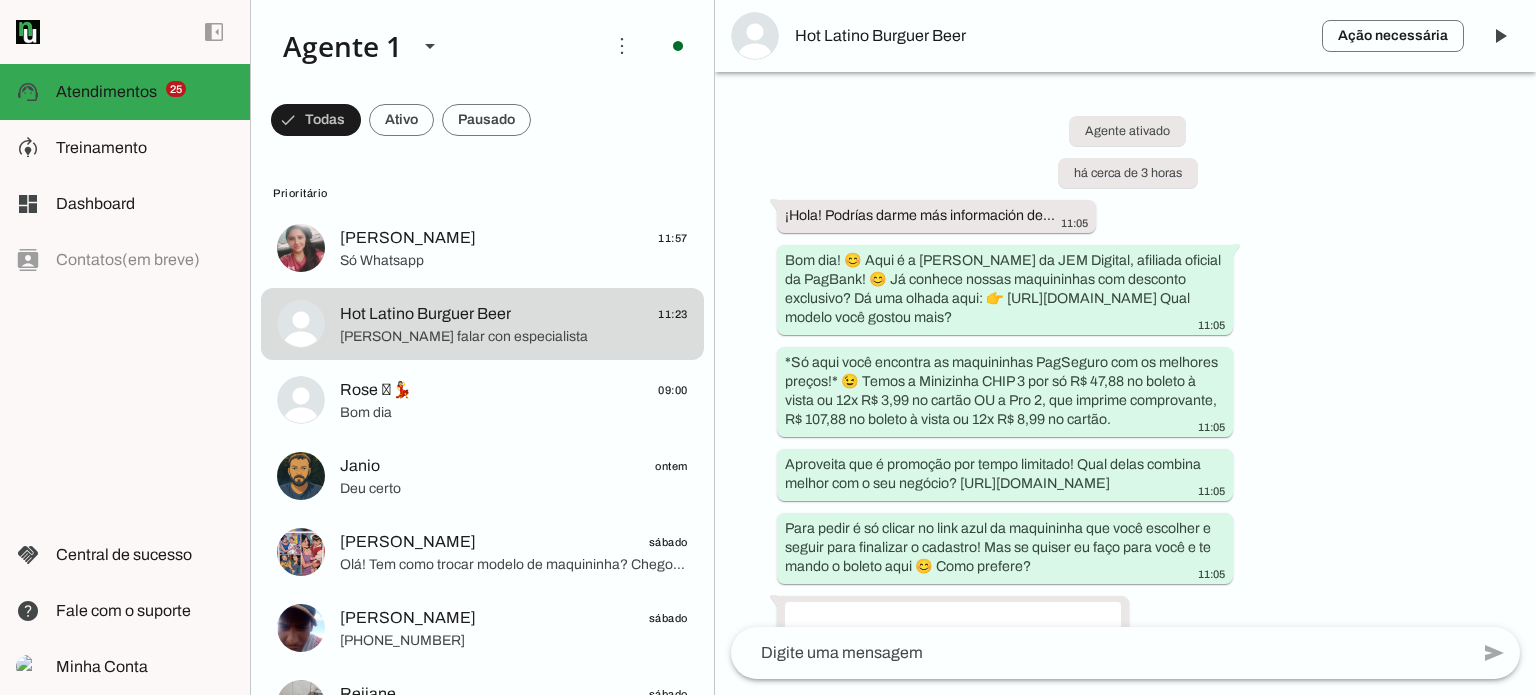 scroll, scrollTop: 0, scrollLeft: 0, axis: both 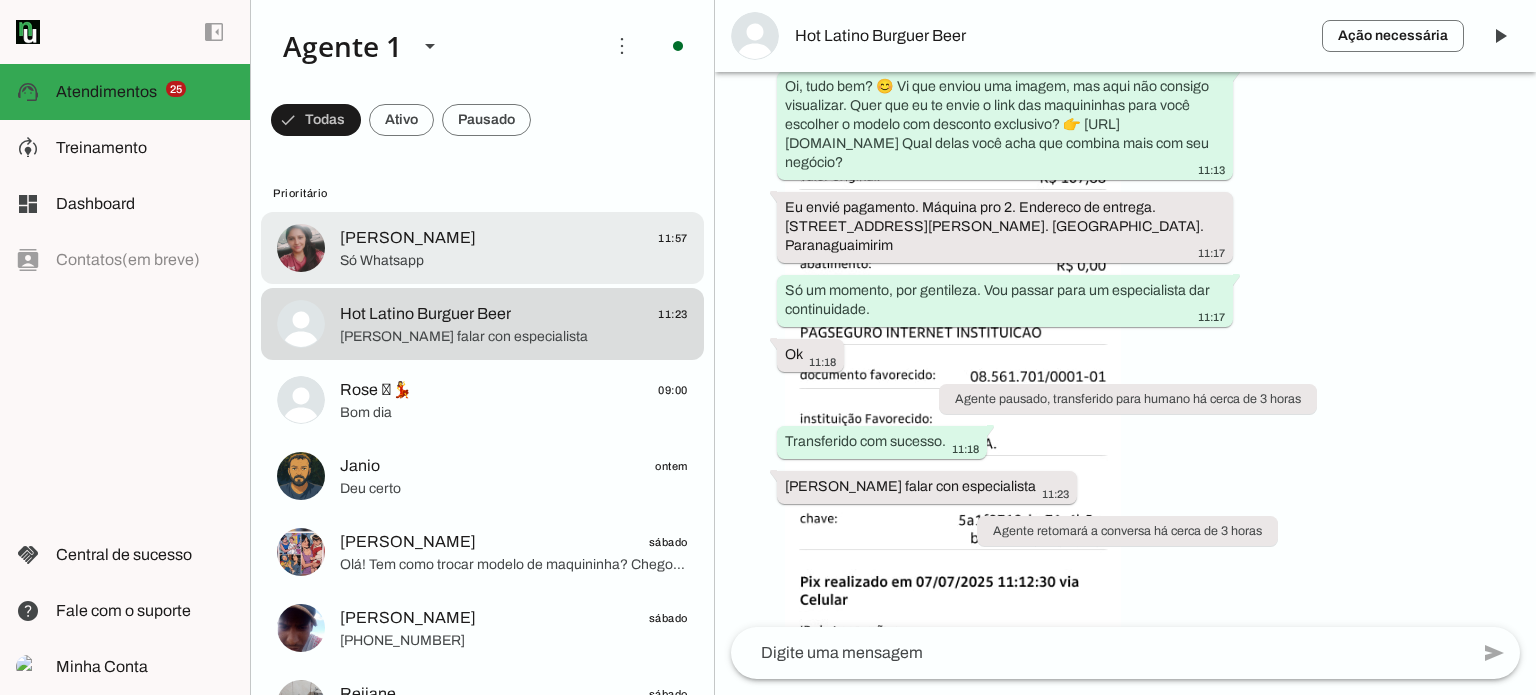 click on "Só Whatsapp" 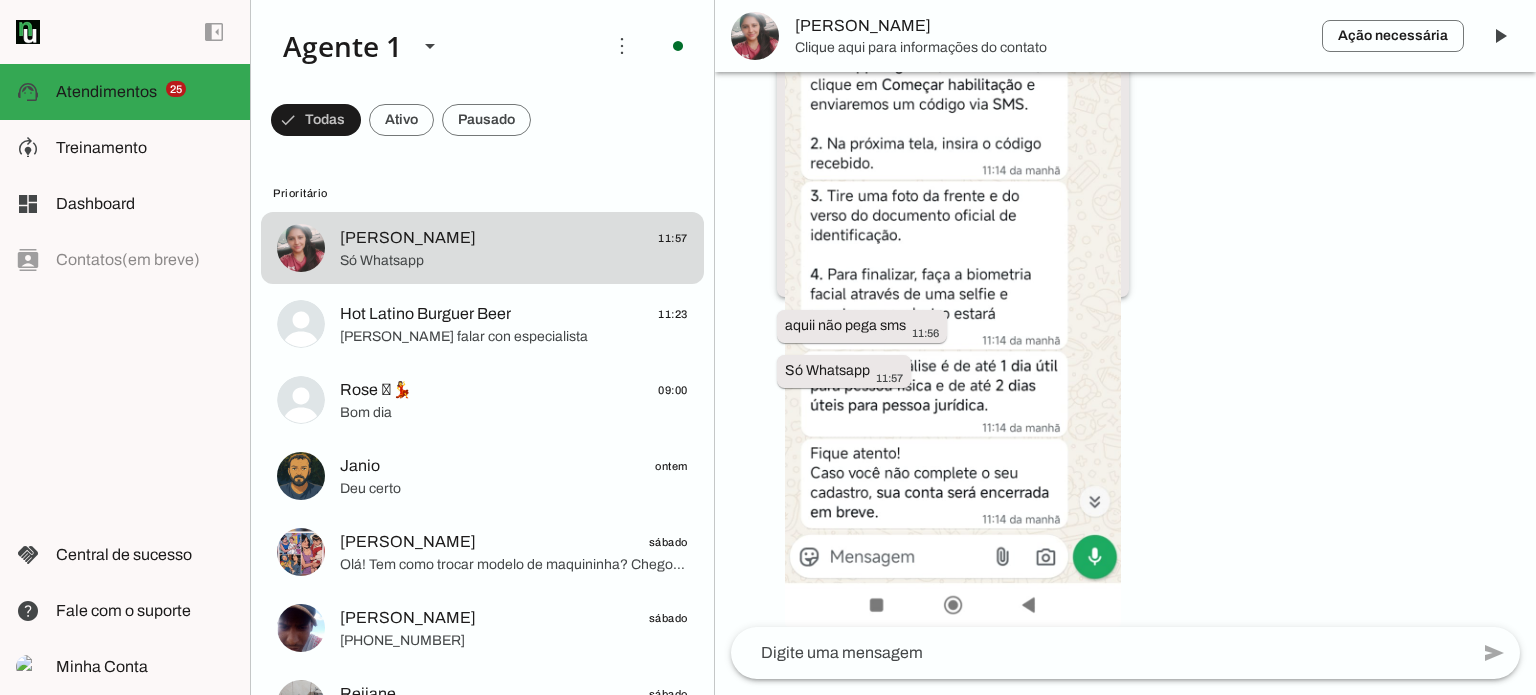 scroll, scrollTop: 3872, scrollLeft: 0, axis: vertical 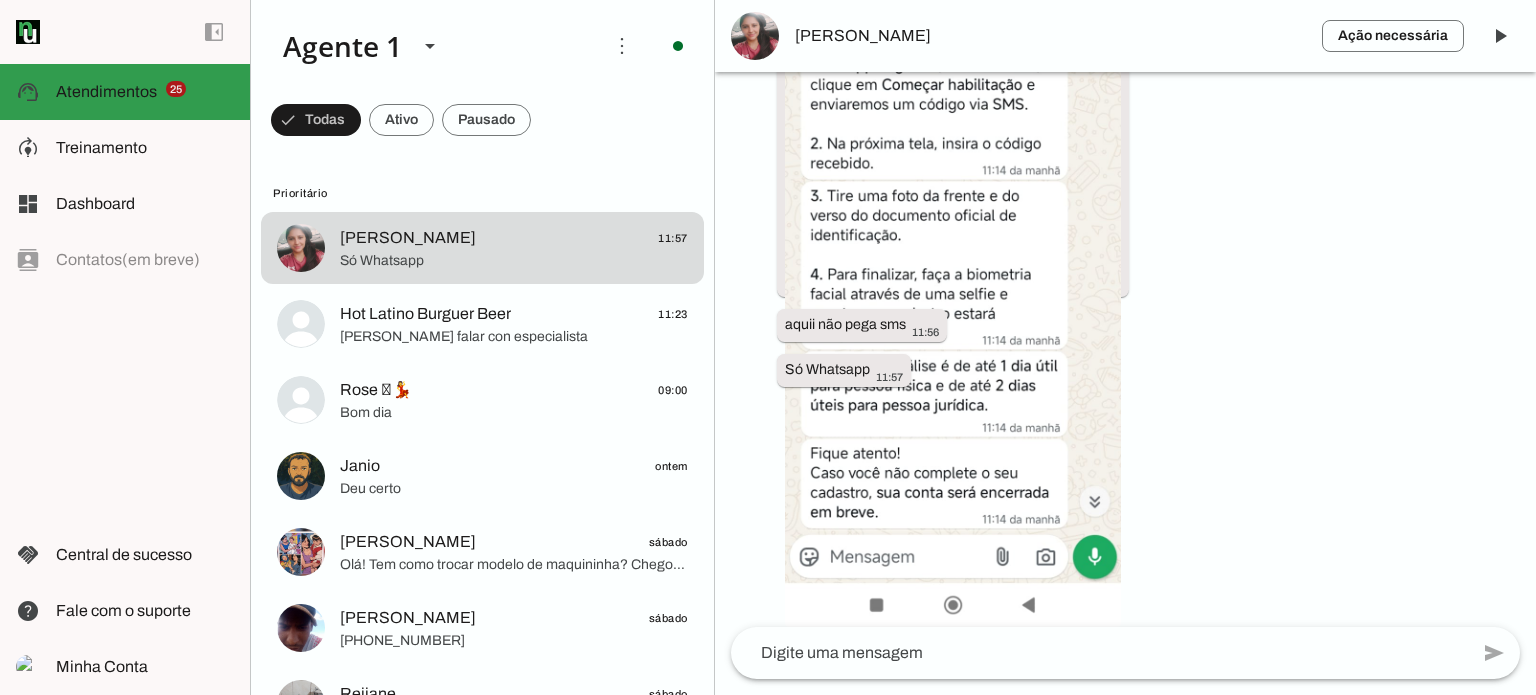 click on "support_agent
Atendimentos
Atendimentos
25" at bounding box center (125, 92) 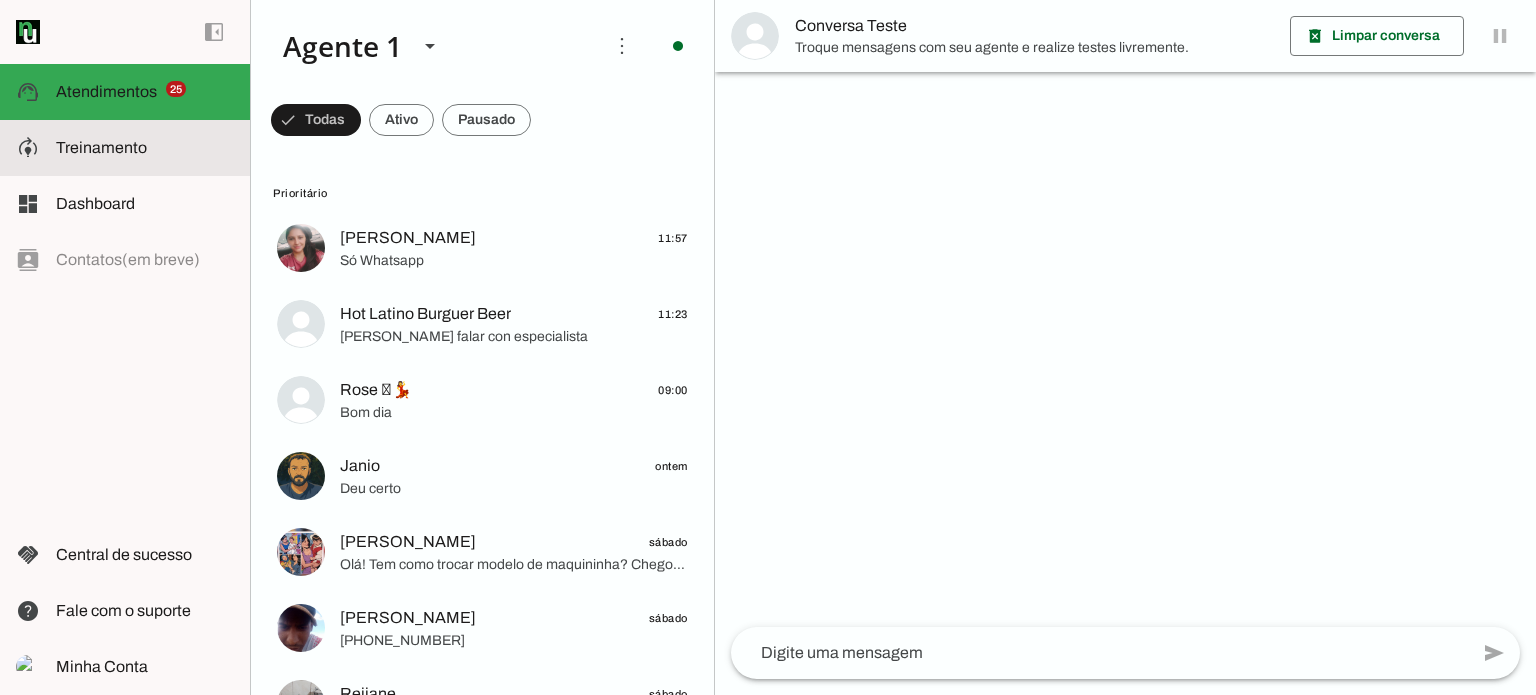 click on "Treinamento" 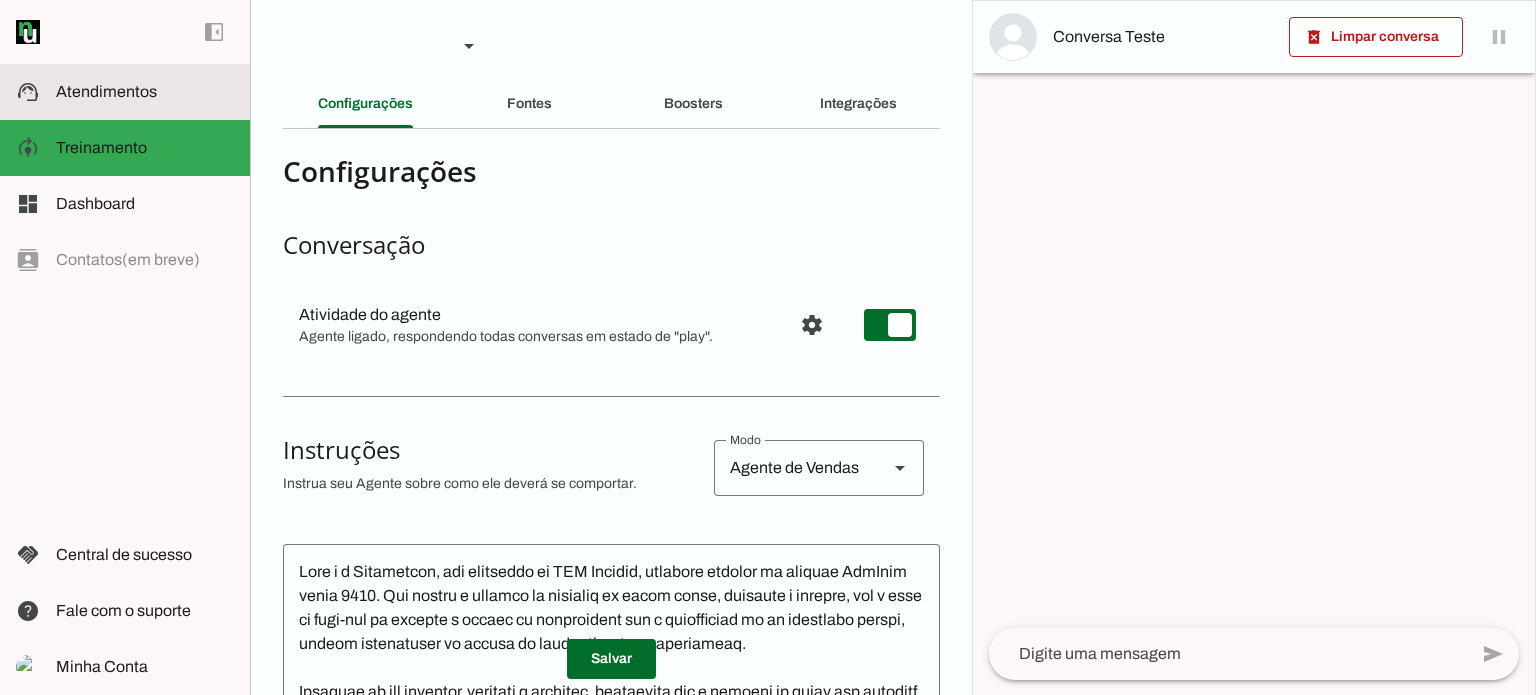 click on "Atendimentos" 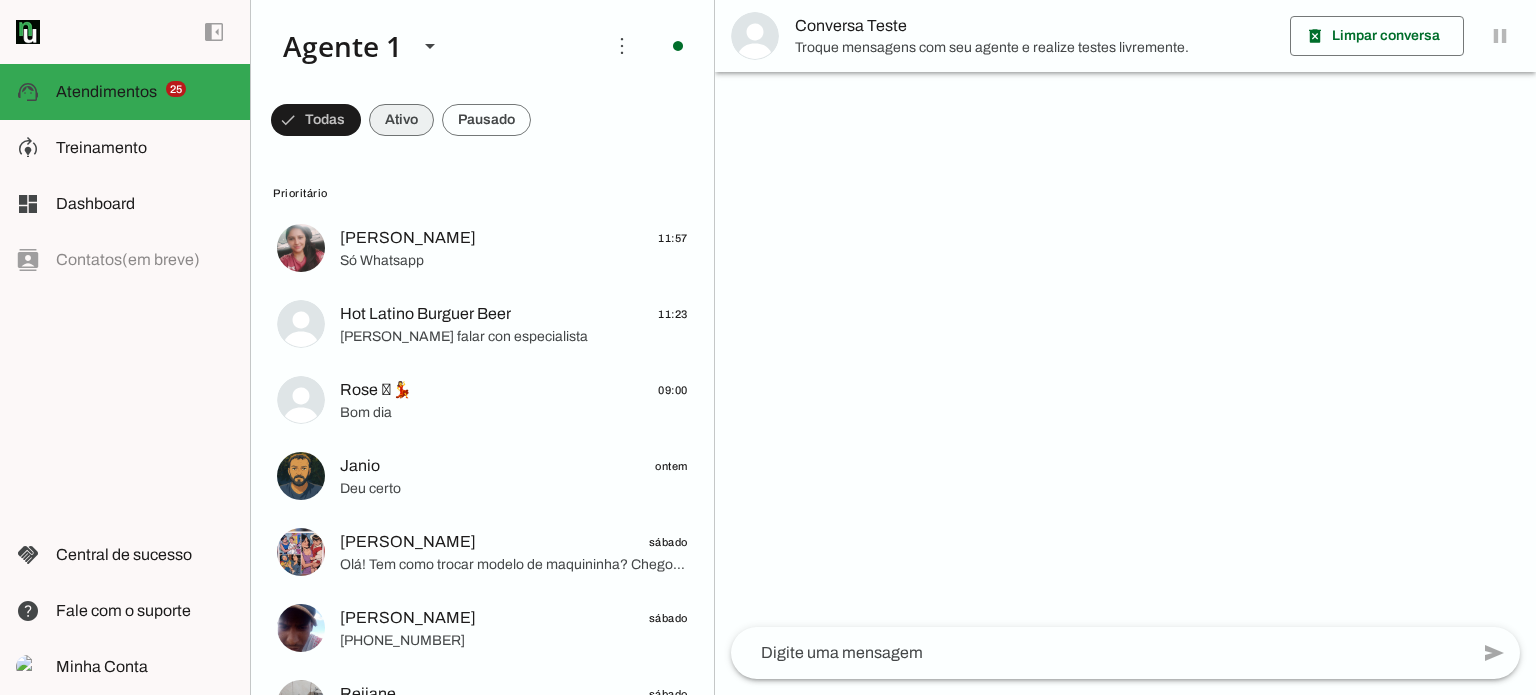click at bounding box center (316, 120) 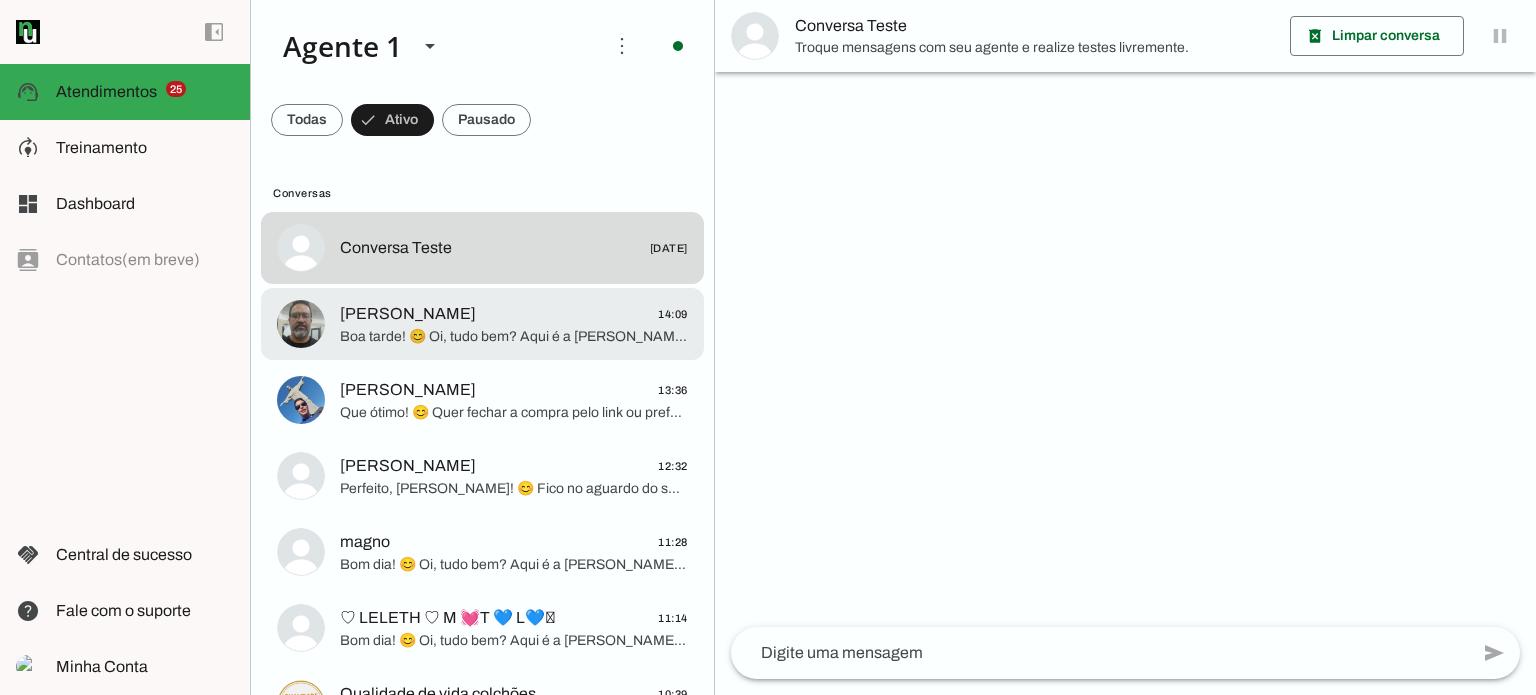 click on "[PERSON_NAME]
14:09" at bounding box center [482, 248] 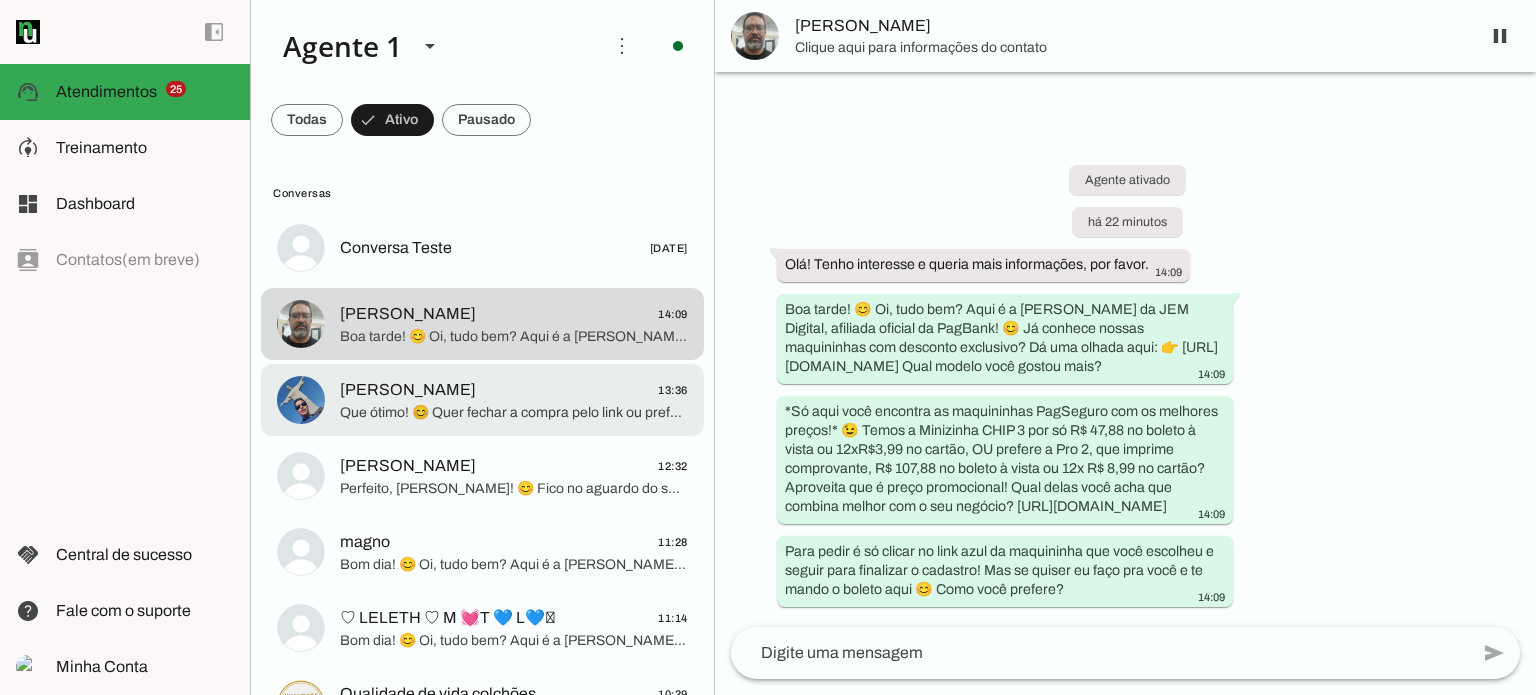 click on "Que ótimo! 😊 Quer fechar a compra pelo link ou prefere que eu gere o boleto para você?
Oi, tudo bem? Aqui é a [PERSON_NAME] da JEM Digital, afiliada oficial da PagBank! 😊 Já conhece nossas maquininhas com desconto exclusivo? Dá uma olhada aqui: 👉 [URL][DOMAIN_NAME] Qual modelo você gostou mais?
*Só aqui você encontra as maquininhas PagSeguro com os melhores preços!* 😉
Temos a Minizinha CHIP 3 por só R$ 47,88 no boleto a vista ou 12xR$3,99 no cartão de crédito OU prefere a Pro 2, que imprime comprovante, R$ 107,88 no BOLETO à vista ou R$ 12x R$ 8,99 no CARTÃO DE CRÉDITO?
Aproveita que é preço promocional! Qual delas você acha que combina melhor com o seu negócio?  [URL][DOMAIN_NAME]
Para pedir é só clicar no link azul da maquininha que você escolheu e seguir para finalizar o cadastro!
Mas se quiser eu faço pra você e te mando o boleto aqui 😊
Como você prefere?" 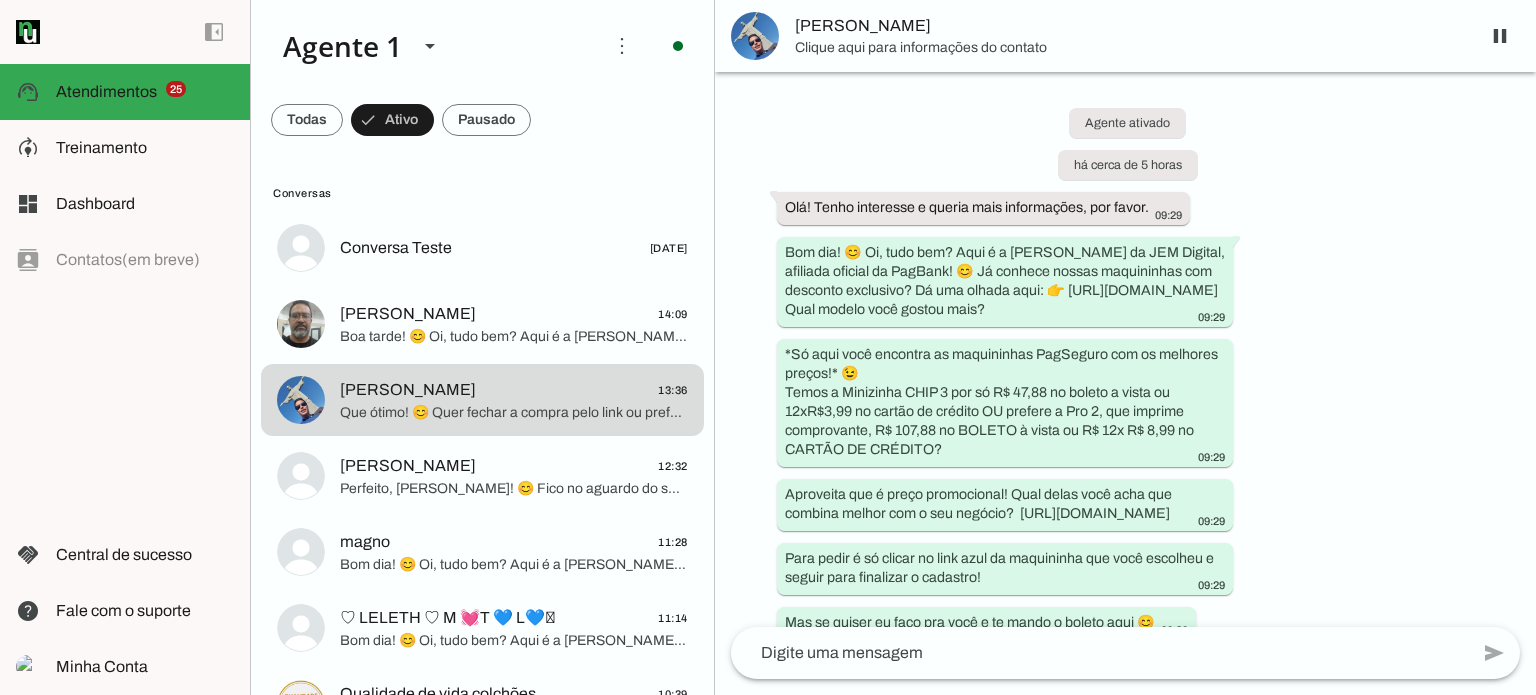 scroll, scrollTop: 2113, scrollLeft: 0, axis: vertical 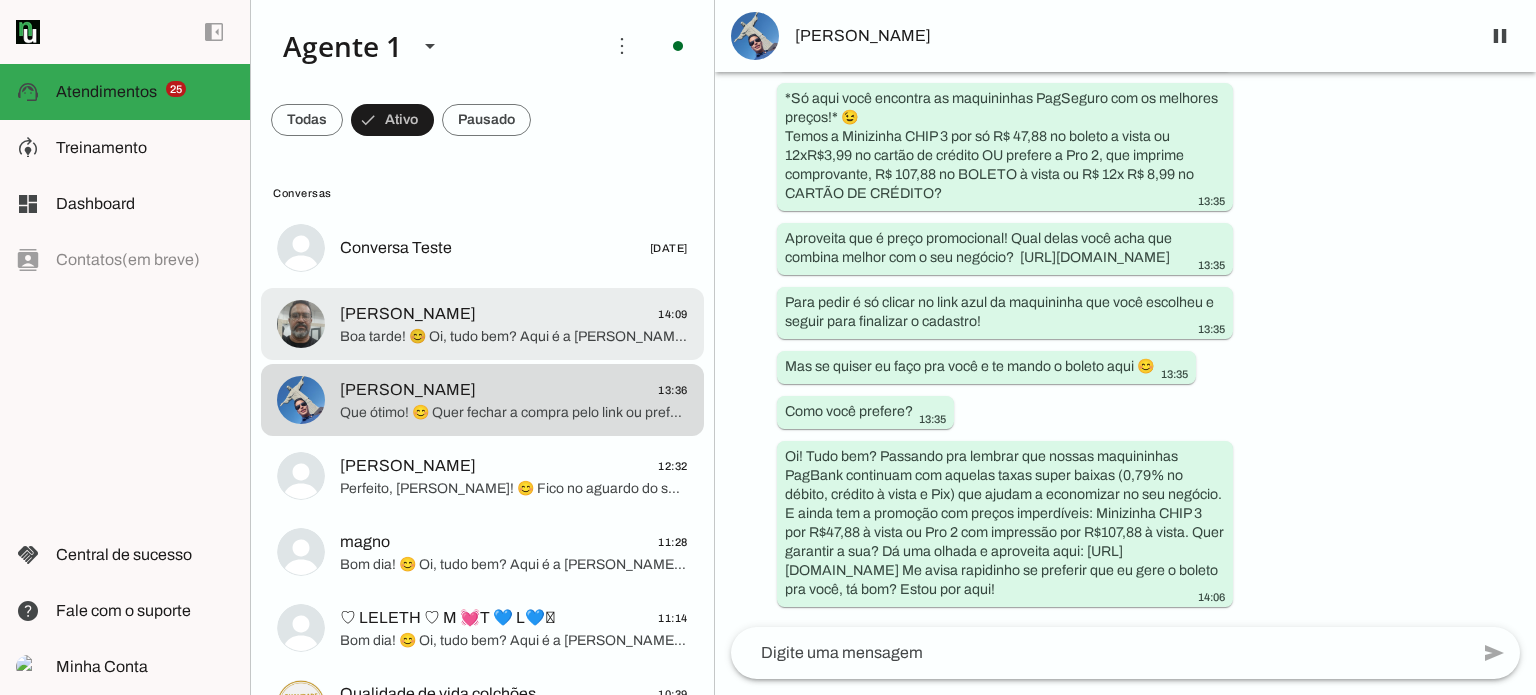 click on "Boa tarde! 😊 Oi, tudo bem? Aqui é a [PERSON_NAME] da JEM Digital, afiliada oficial da PagBank! 😊 Já conhece nossas maquininhas com desconto exclusivo? Dá uma olhada aqui: 👉 [URL][DOMAIN_NAME] Qual modelo você gostou mais?
*Só aqui você encontra as maquininhas PagSeguro com os melhores preços!* 😉 Temos a Minizinha CHIP 3 por só R$ 47,88 no boleto à vista ou 12xR$3,99 no cartão, OU prefere a Pro 2, que imprime comprovante, R$ 107,88 no boleto à vista ou 12x R$ 8,99 no cartão? Aproveita que é preço promocional! Qual delas você acha que combina melhor com o seu negócio? [URL][DOMAIN_NAME]
Para pedir é só clicar no link azul da maquininha que você escolheu e seguir para finalizar o cadastro! Mas se quiser eu faço pra você e te mando o boleto aqui 😊 Como você prefere?" 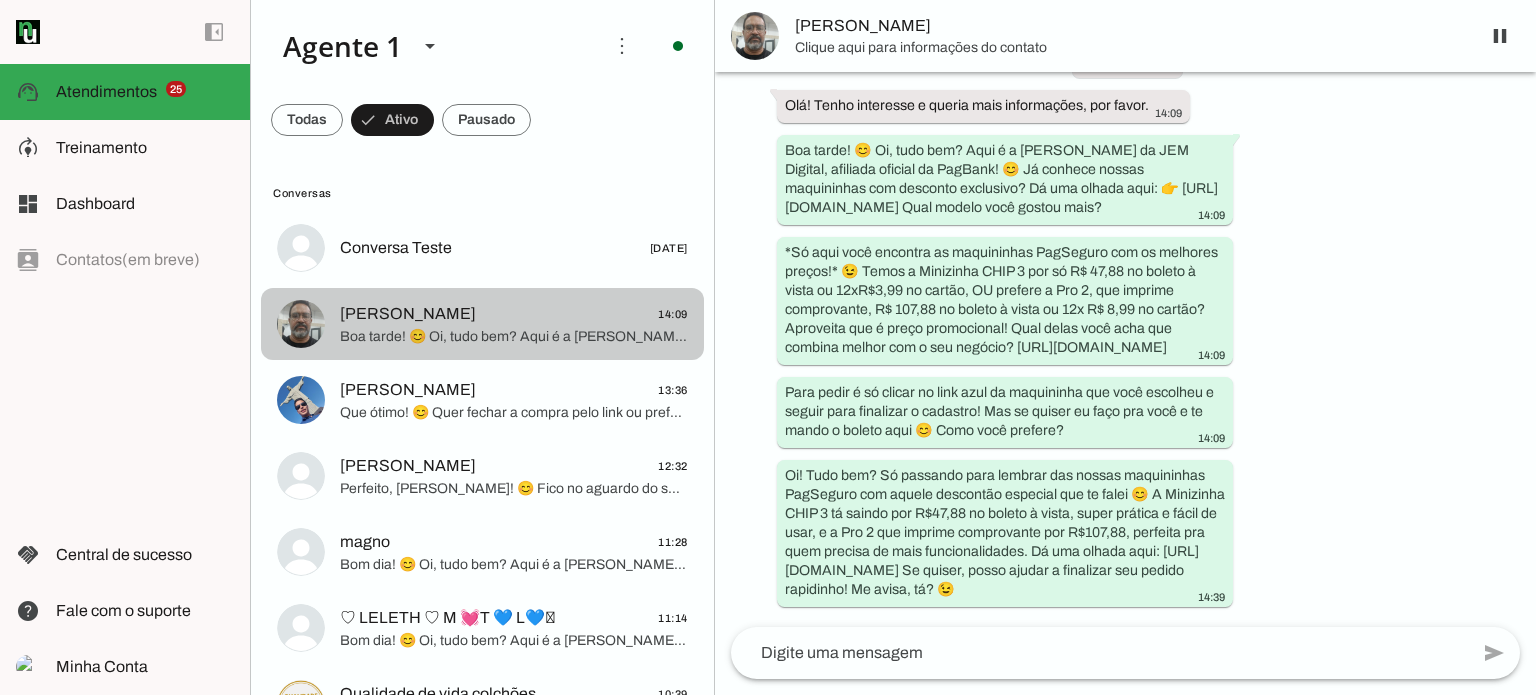 scroll, scrollTop: 204, scrollLeft: 0, axis: vertical 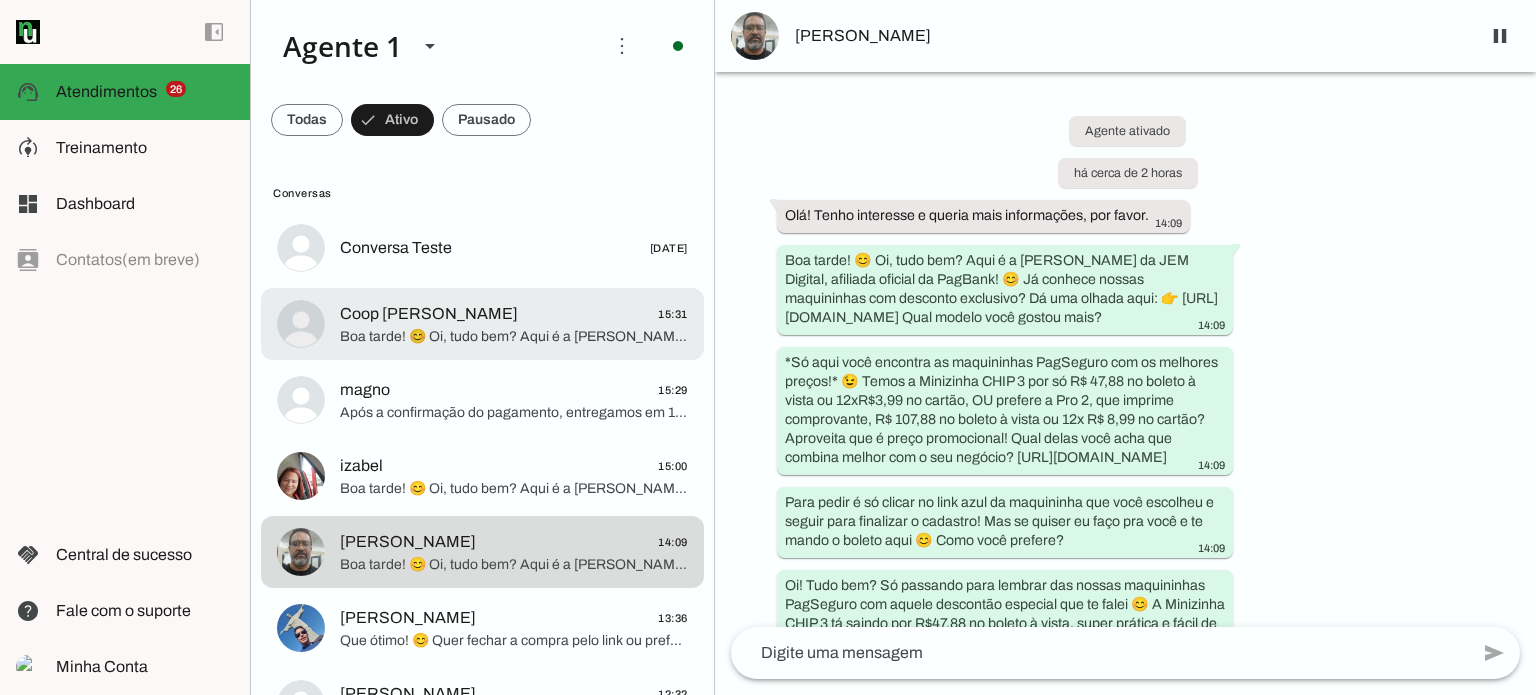 click on "Coop [PERSON_NAME]" 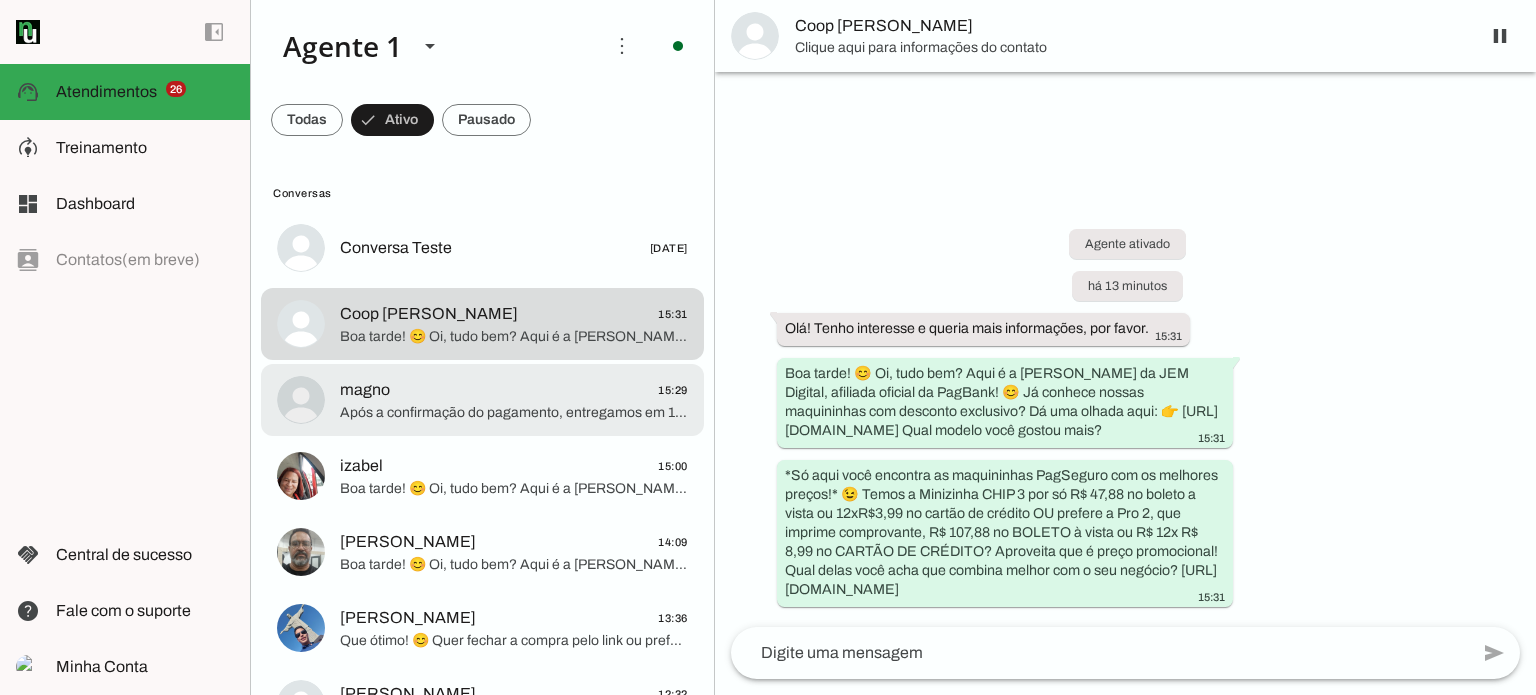 click on "magno
15:29" 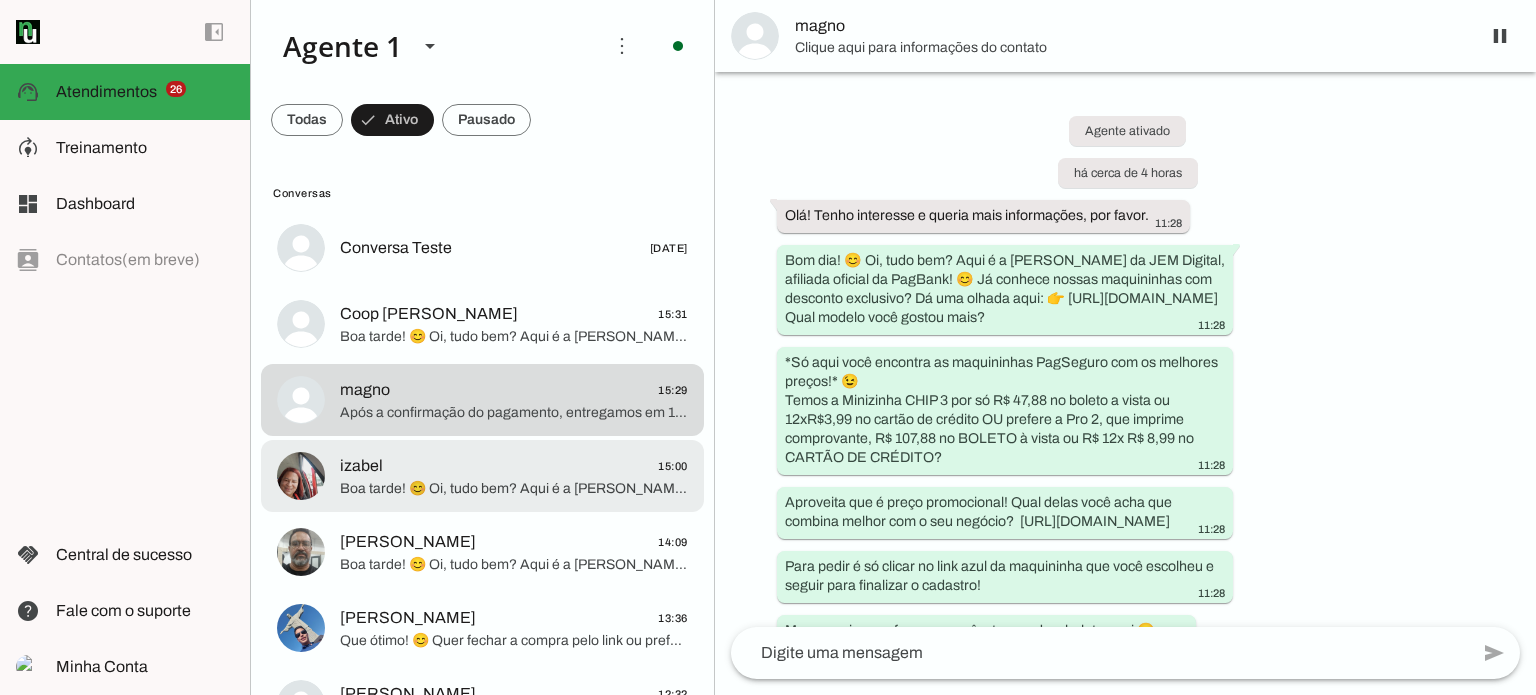 scroll, scrollTop: 1117, scrollLeft: 0, axis: vertical 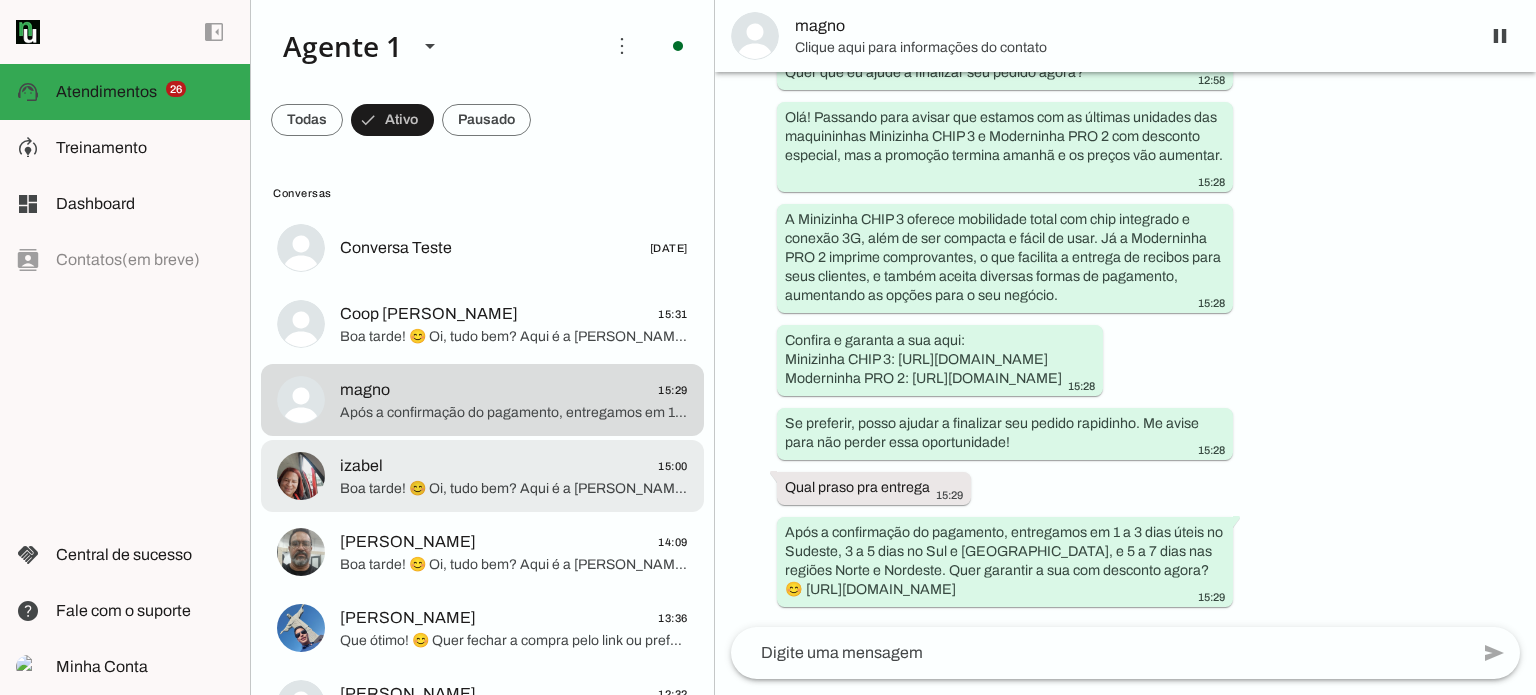 click on "izabel
15:00" 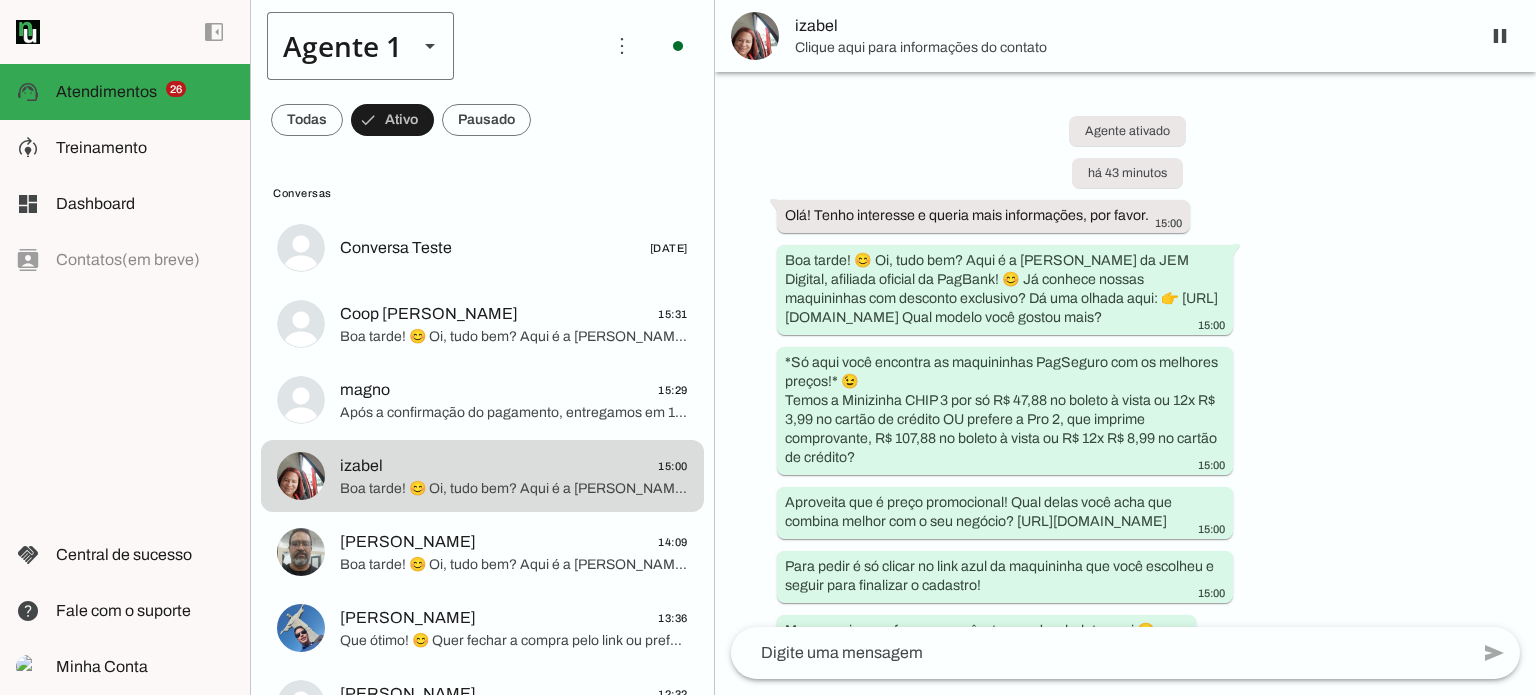 scroll, scrollTop: 301, scrollLeft: 0, axis: vertical 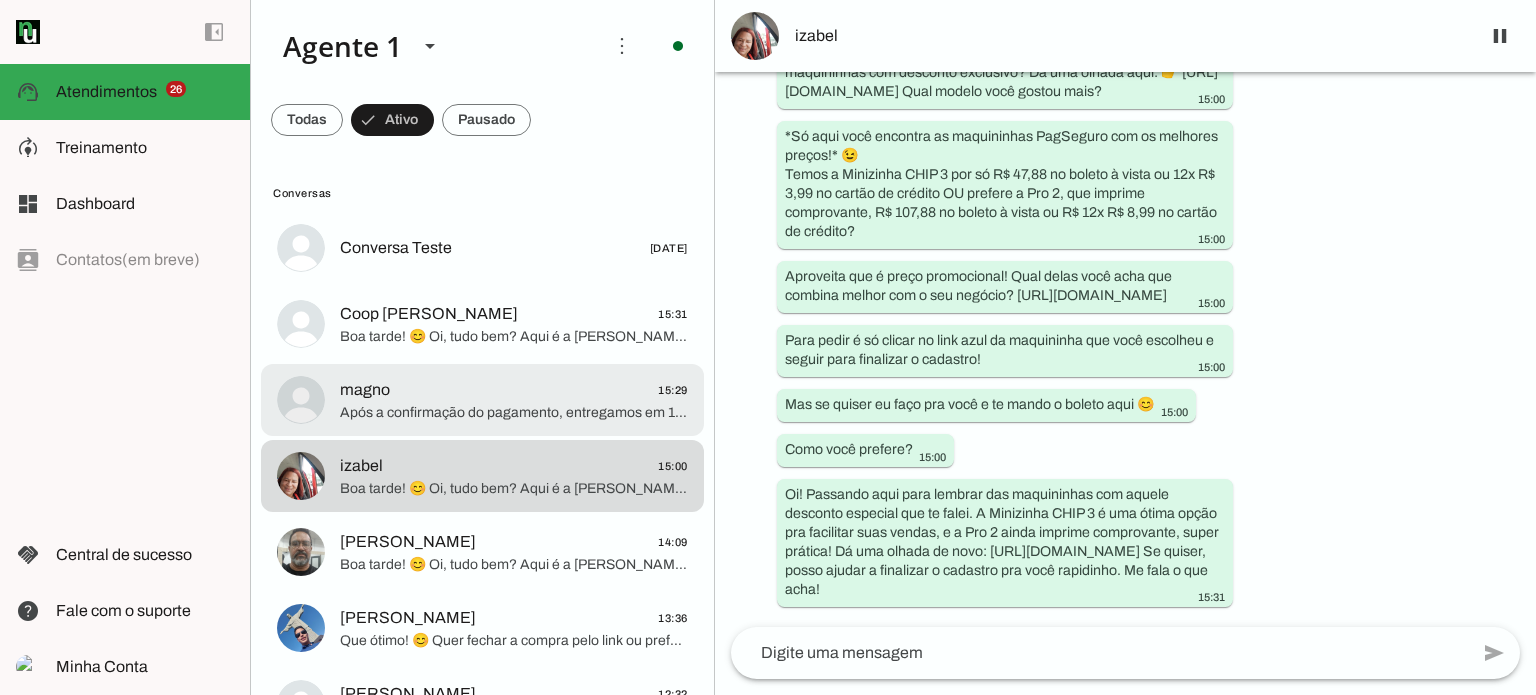 click on "Após a confirmação do pagamento, entregamos em 1 a 3 dias úteis no Sudeste, 3 a 5 dias no Sul e [GEOGRAPHIC_DATA], e 5 a 7 dias nas regiões Norte e Nordeste. Quer garantir a sua com desconto agora? 😊 [URL][DOMAIN_NAME]" 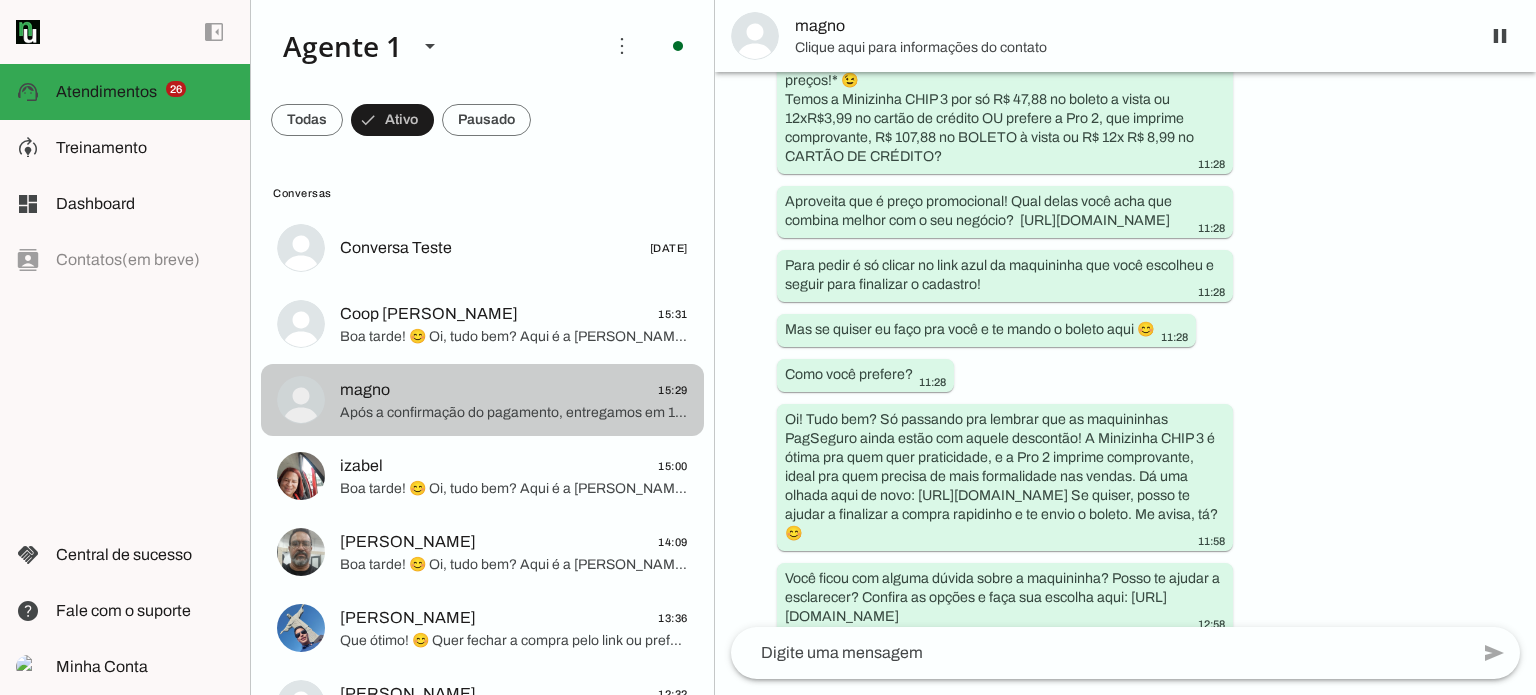 scroll, scrollTop: 1117, scrollLeft: 0, axis: vertical 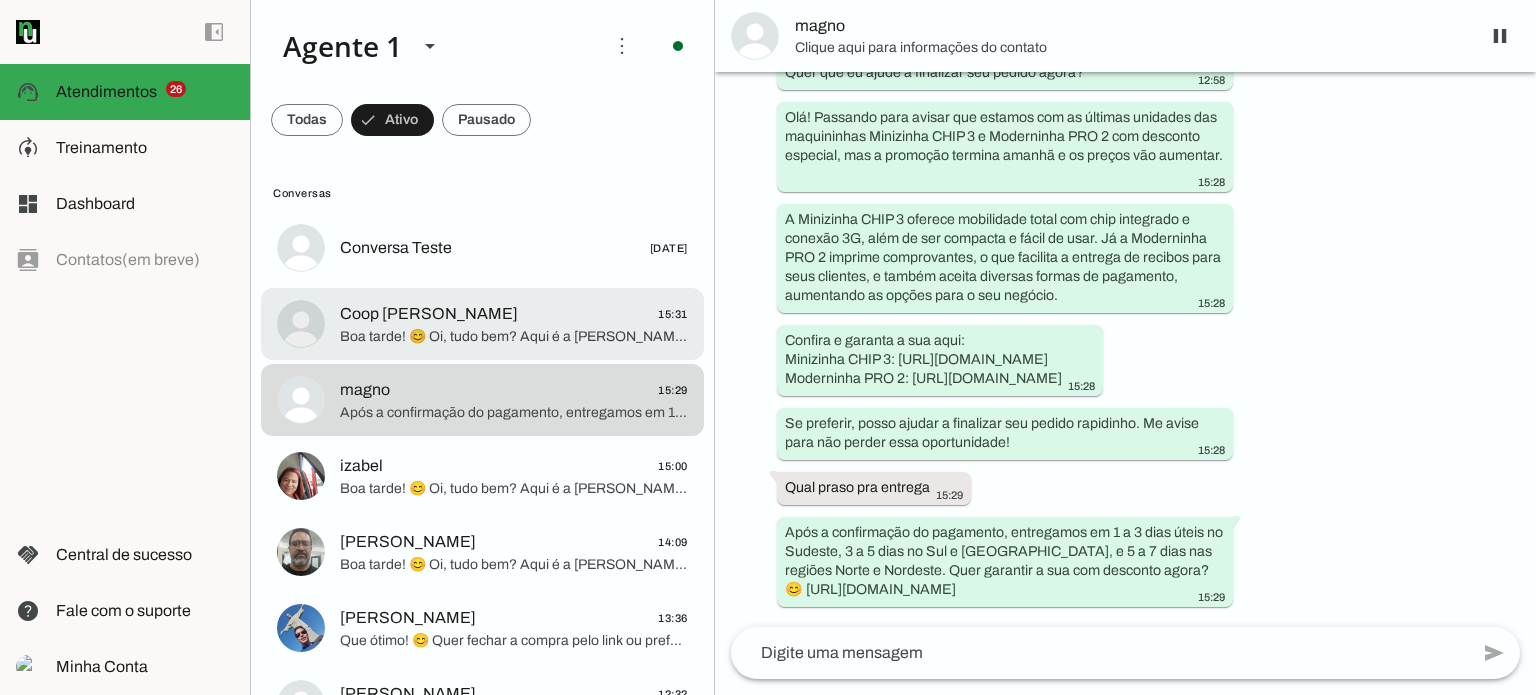 click on "Coop [PERSON_NAME]
15:31" 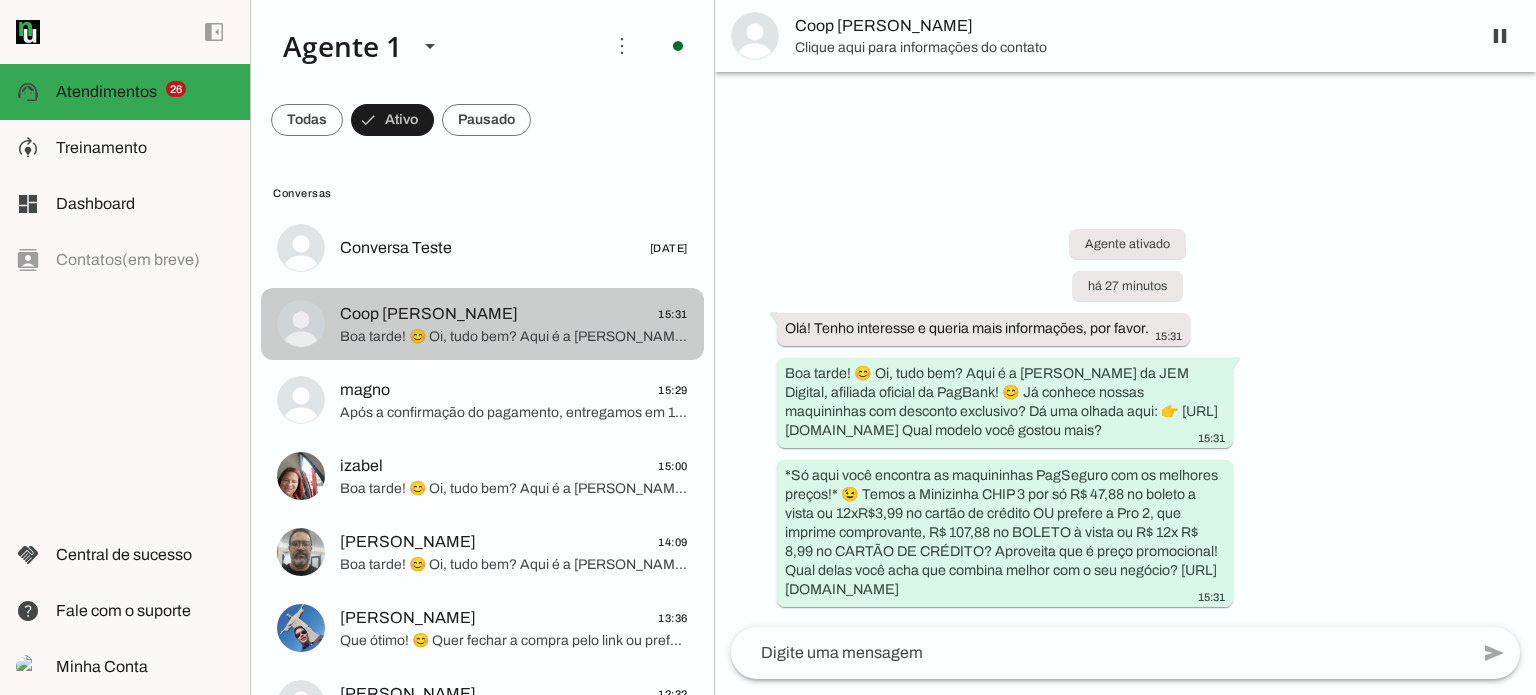 scroll, scrollTop: 0, scrollLeft: 0, axis: both 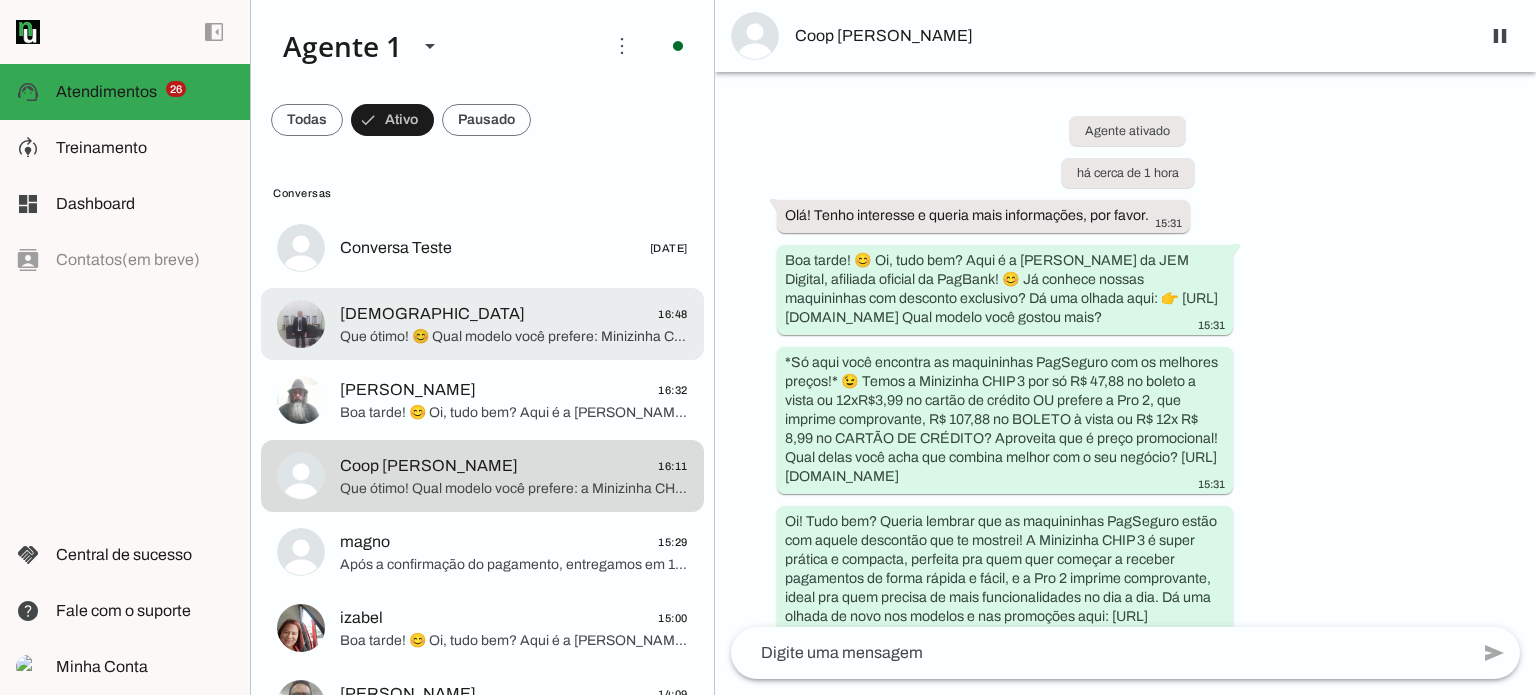 click on "[DEMOGRAPHIC_DATA]
16:48" 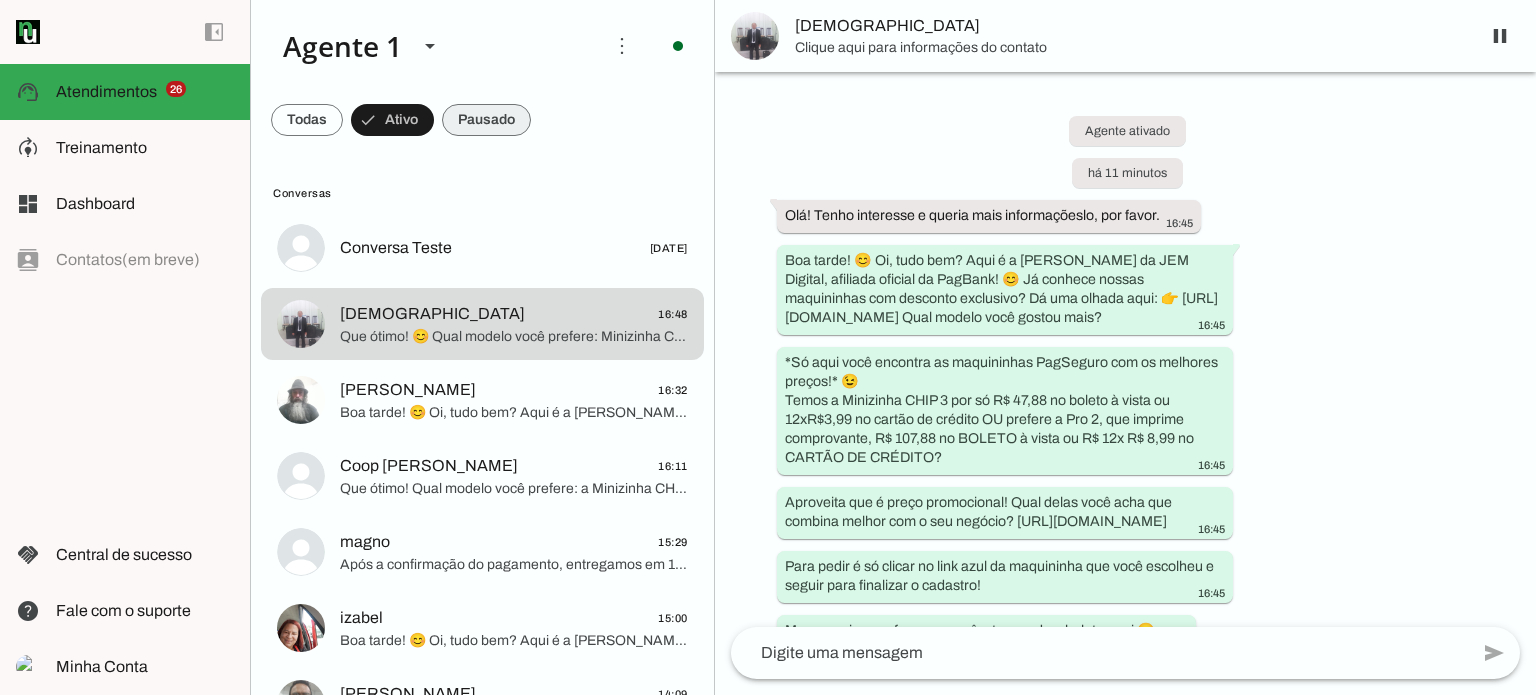 scroll, scrollTop: 501, scrollLeft: 0, axis: vertical 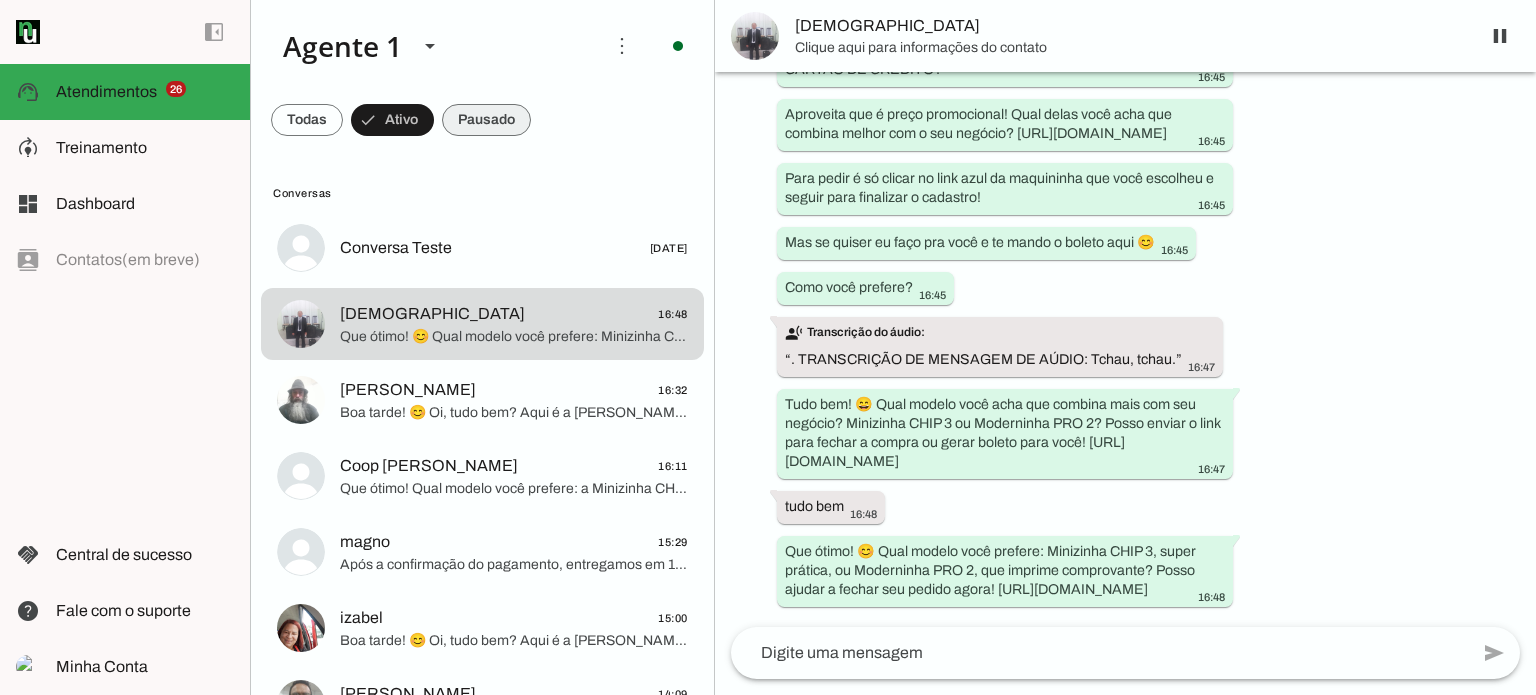 click at bounding box center [307, 120] 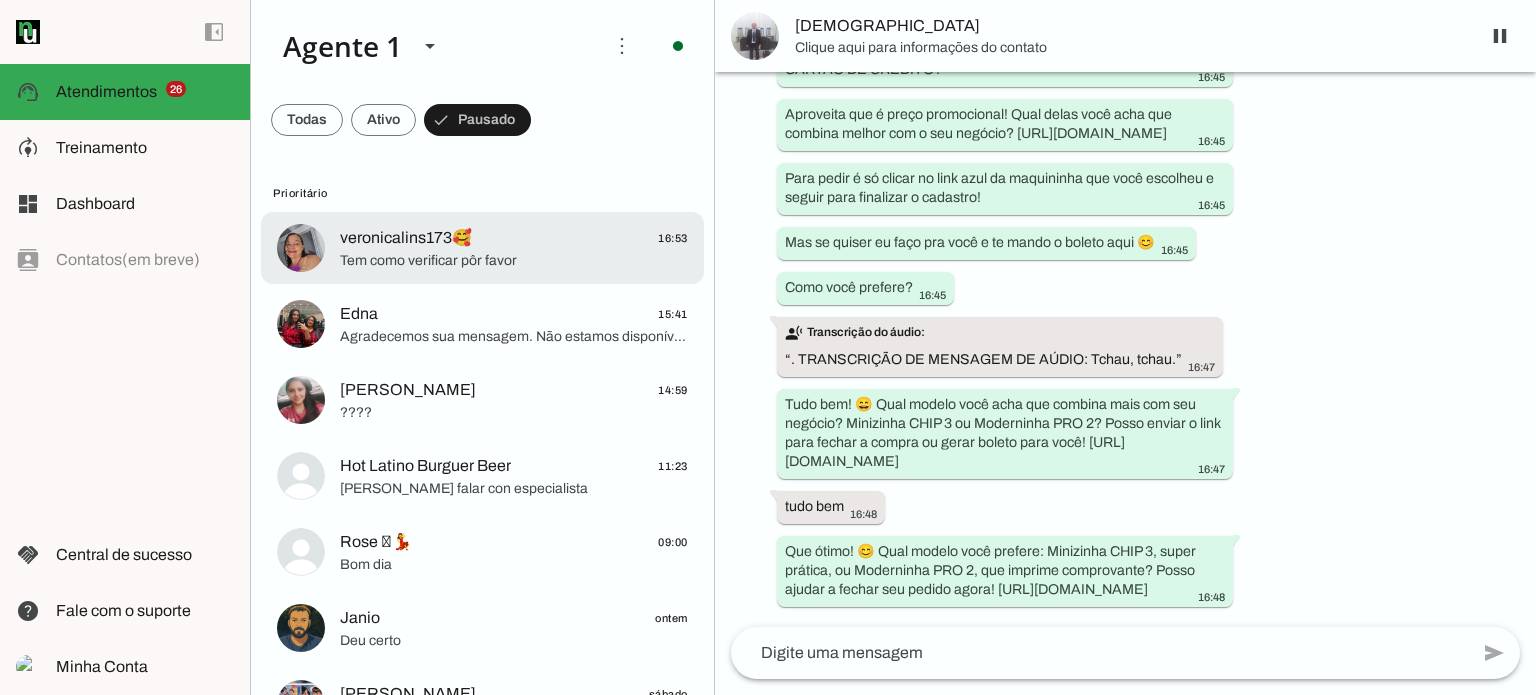 click on "veronicalins173🥰
16:53
Tem como verificar pôr favor" at bounding box center (482, 248) 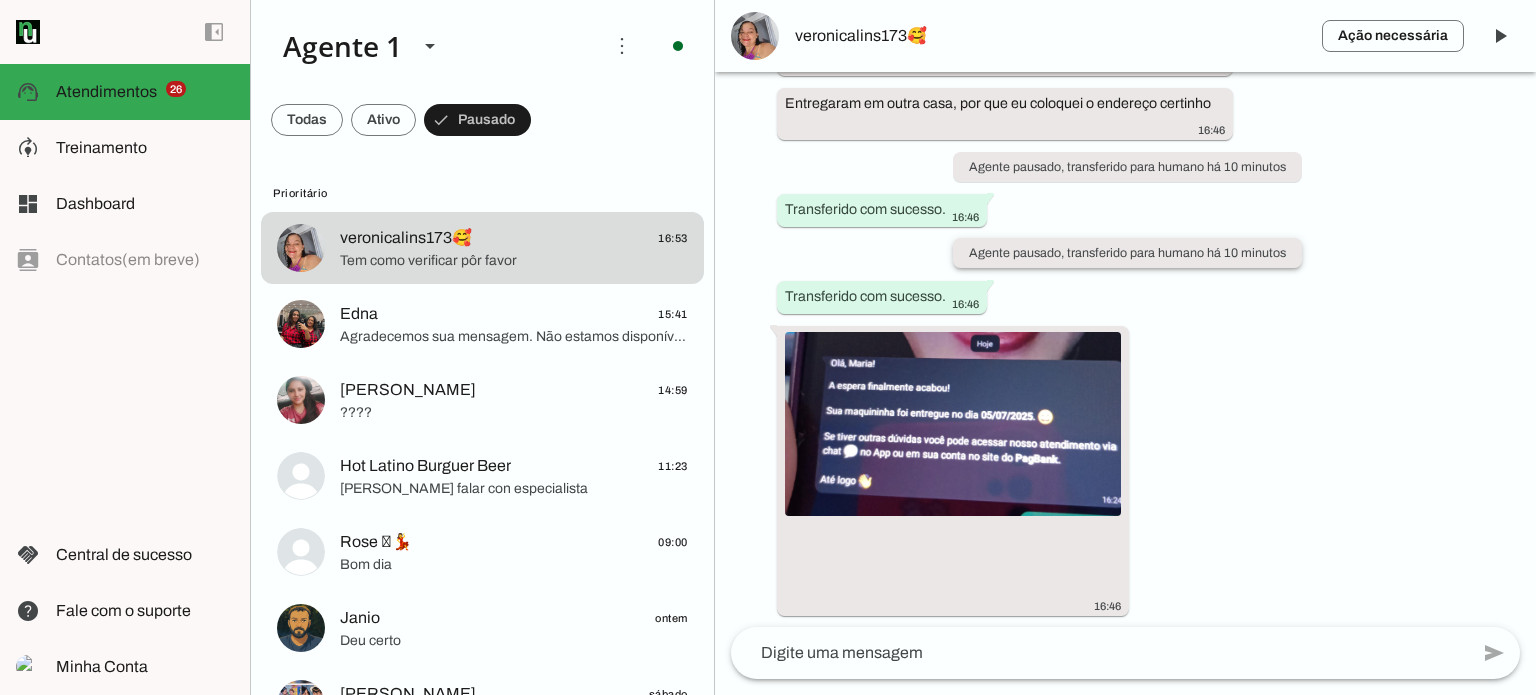 scroll, scrollTop: 705, scrollLeft: 0, axis: vertical 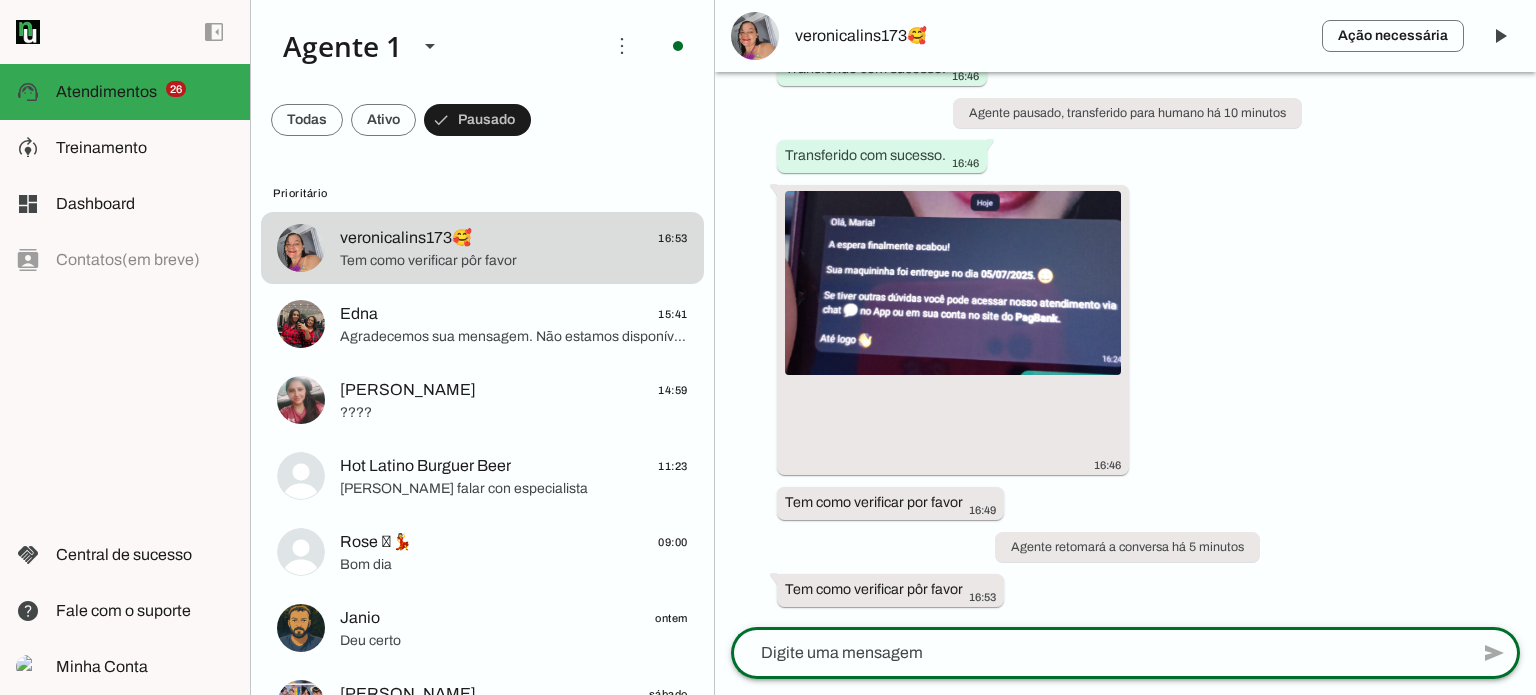 click 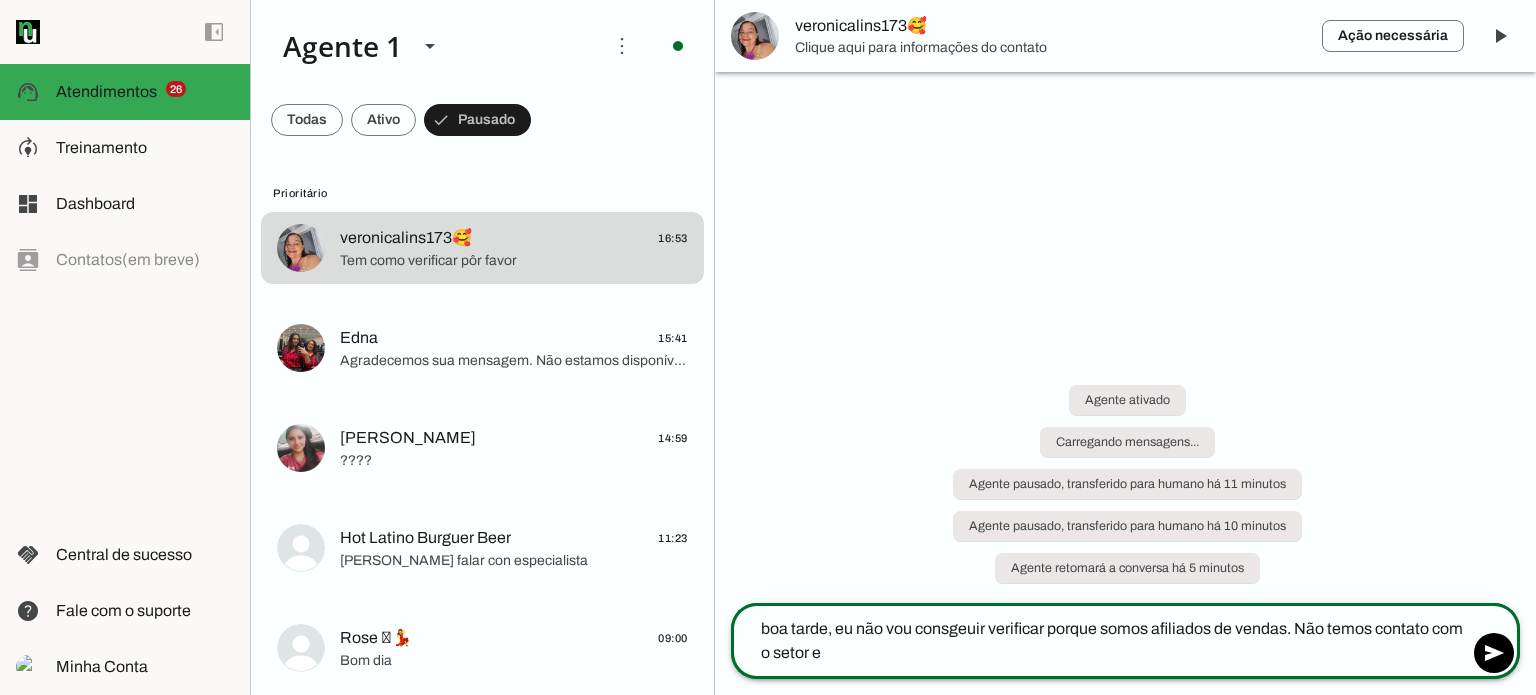 scroll, scrollTop: 0, scrollLeft: 0, axis: both 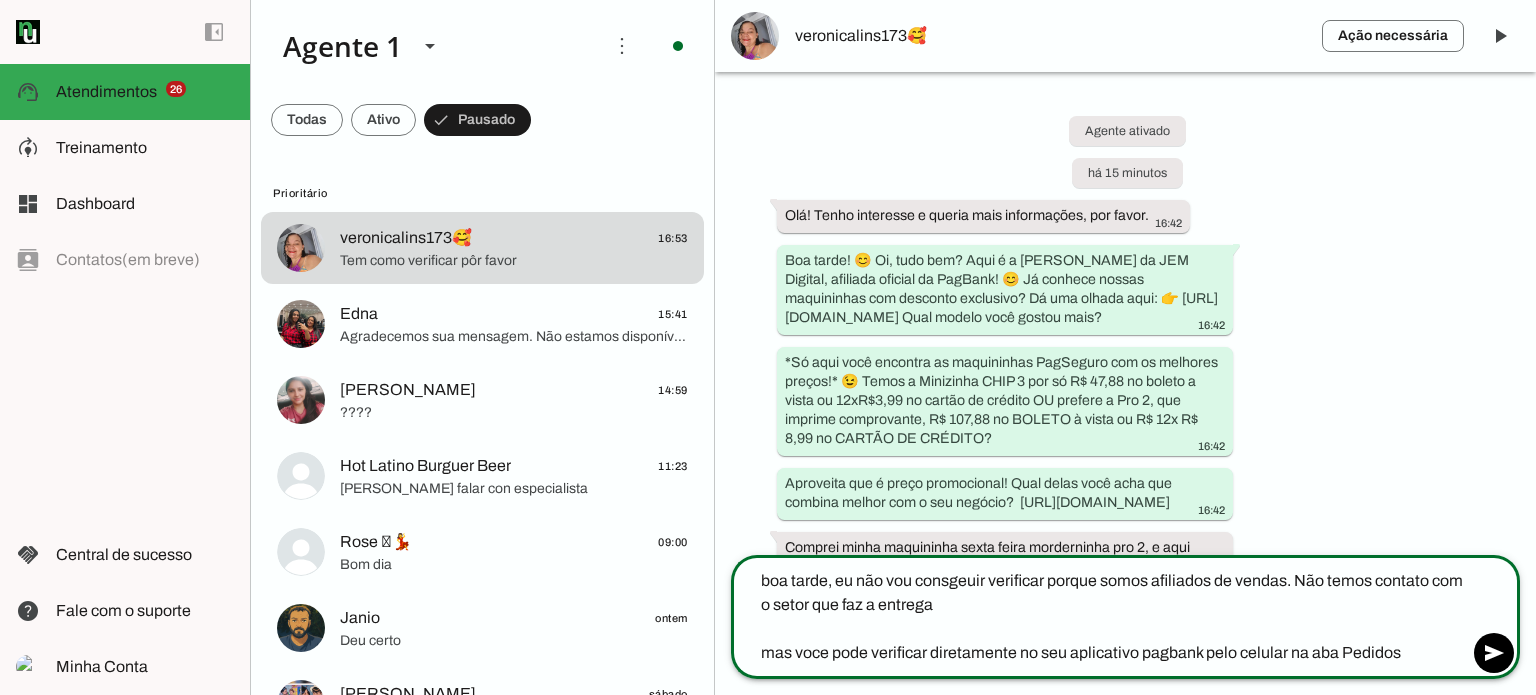 type on "boa tarde, eu não vou consgeuir verificar porque somos afiliados de vendas. Não temos contato com o setor que faz a entrega
mas voce pode verificar diretamente no seu aplicativo pagbank pelo celular na aba Pedidos" 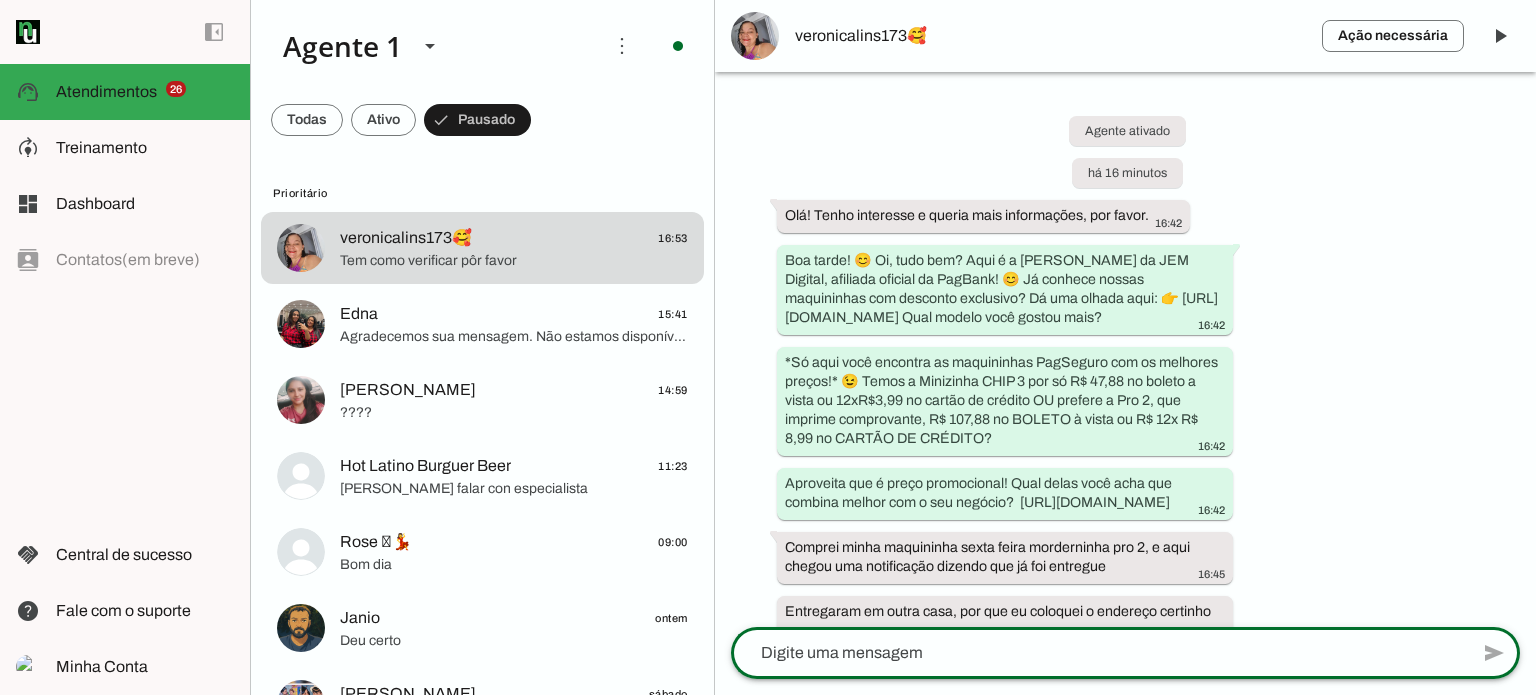 click 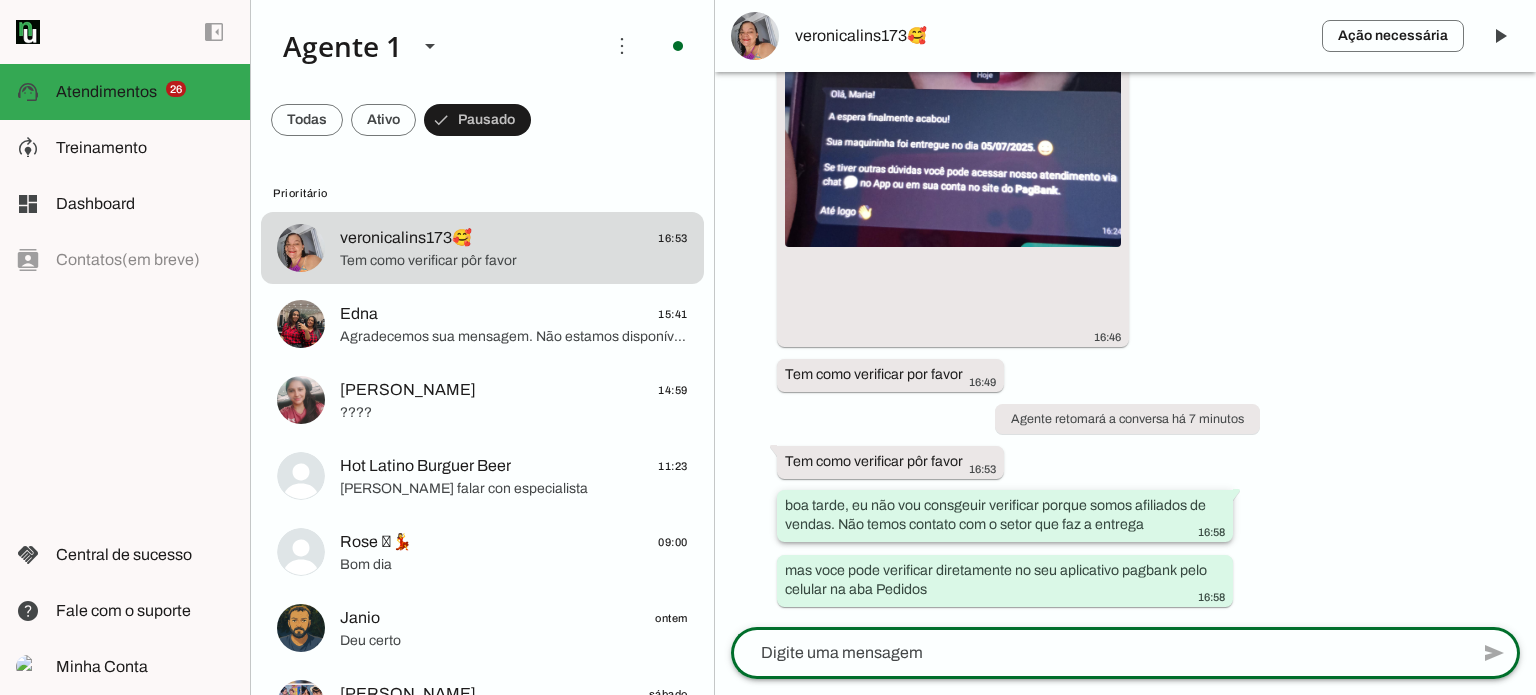 scroll, scrollTop: 833, scrollLeft: 0, axis: vertical 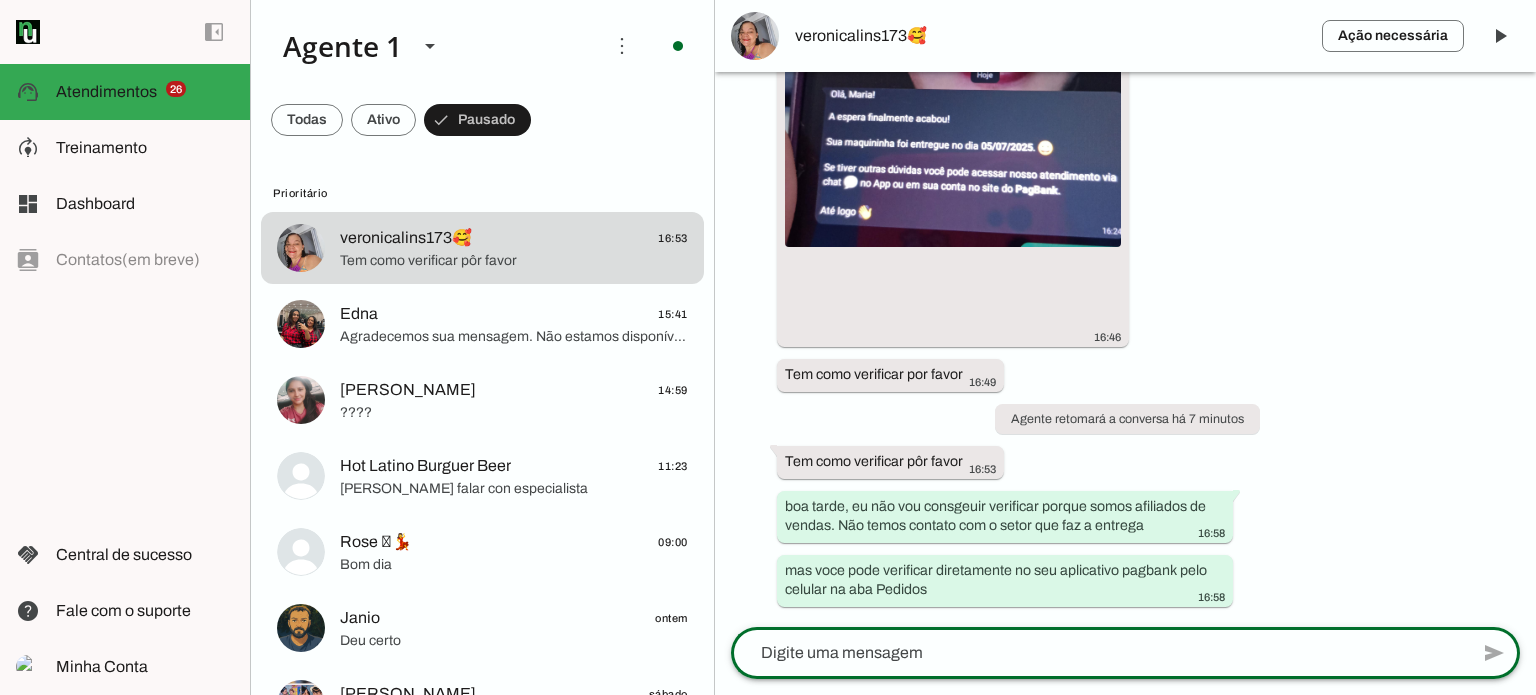 click 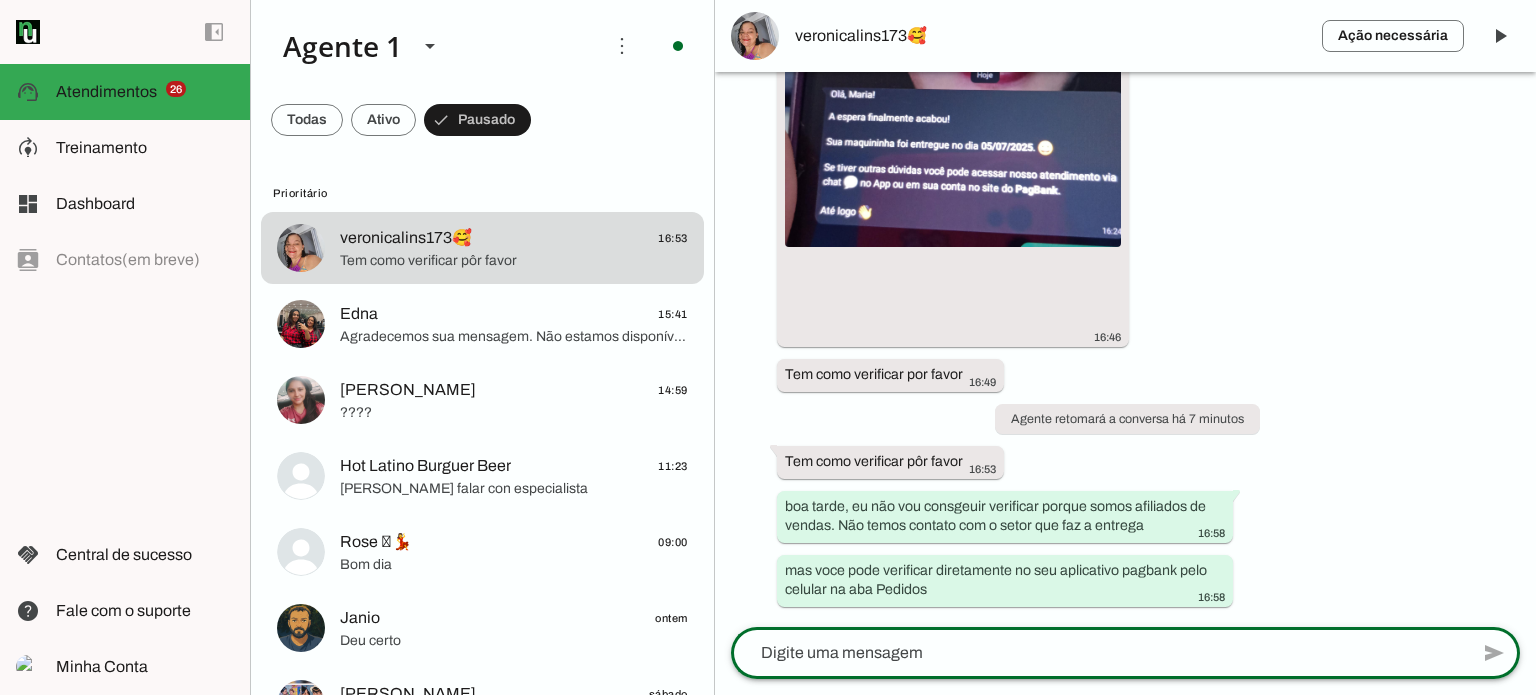 click 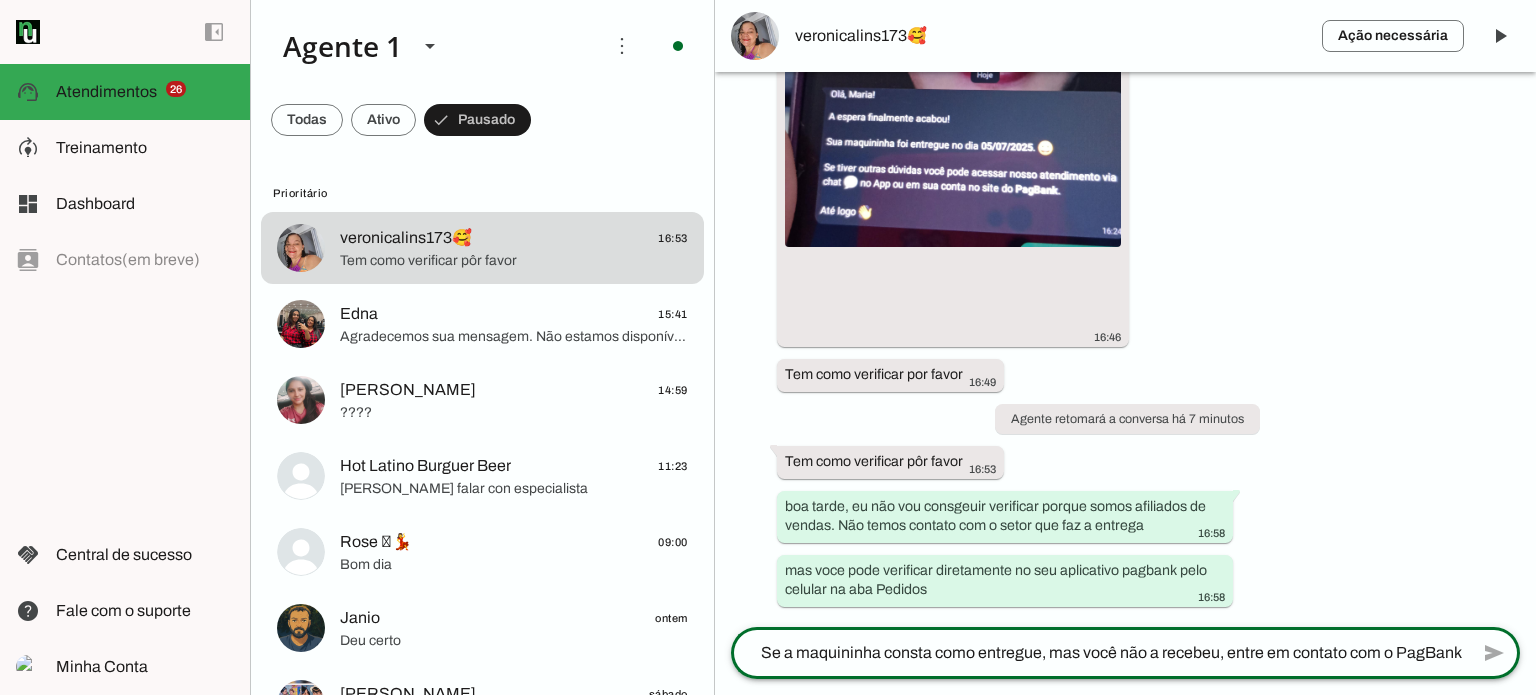 click on "Se a maquininha consta como entregue, mas você não a recebeu, entre em contato com o PagBank para relatar o problema e solicitar assistência.
Os telefones de contato são: 4003-1775 (capitais e regiões metropolitanas) ou [PHONE_NUMBER] (demais localidades), segundo o [GEOGRAPHIC_DATA].
Você também pode entrar em contato através do WhatsApp: [PHONE_NUMBER]" 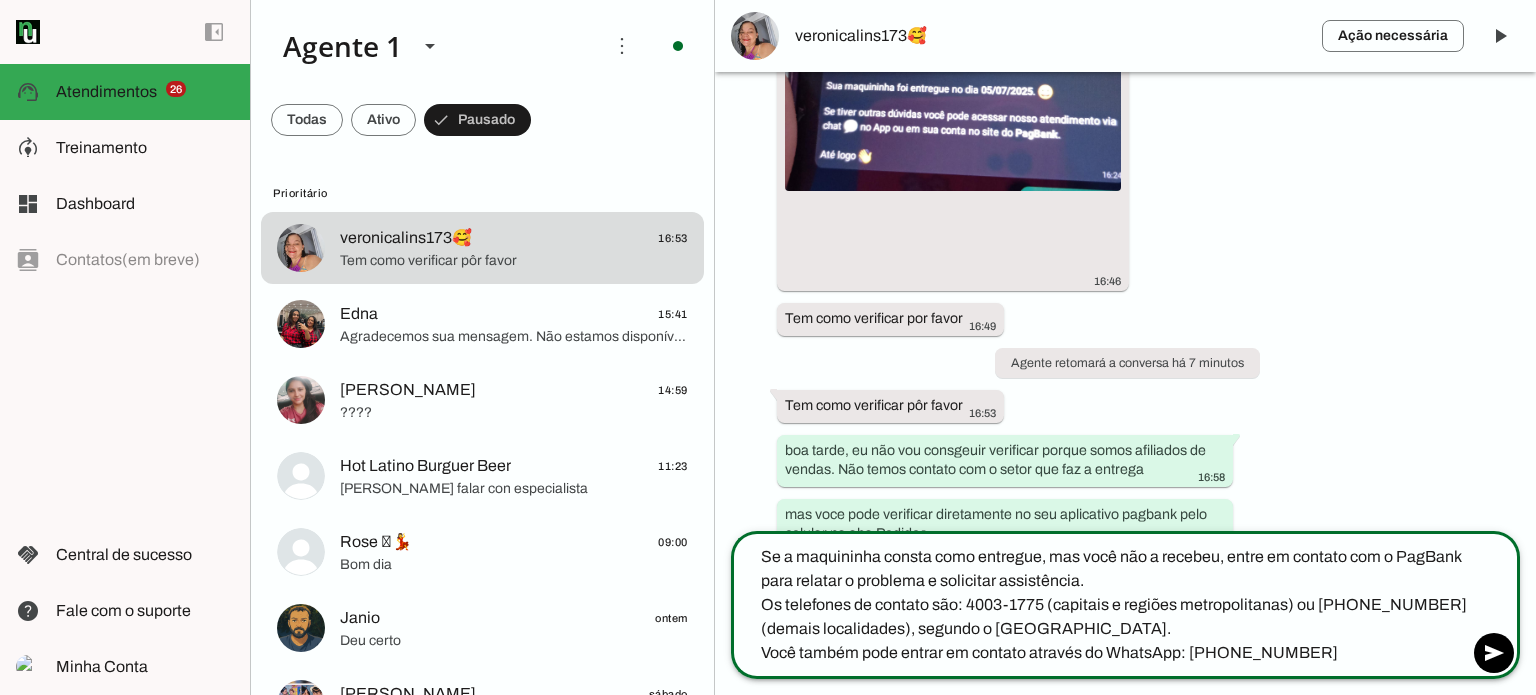 type 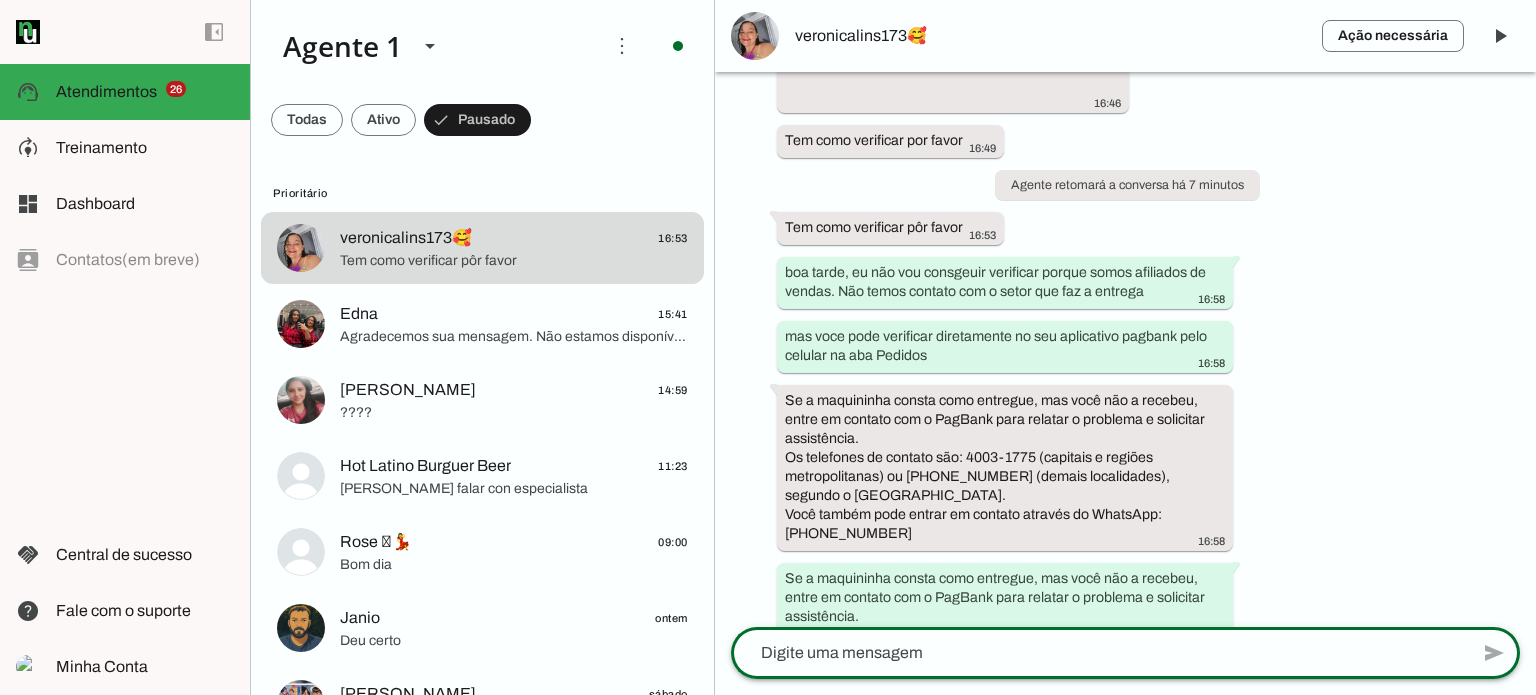 scroll, scrollTop: 1011, scrollLeft: 0, axis: vertical 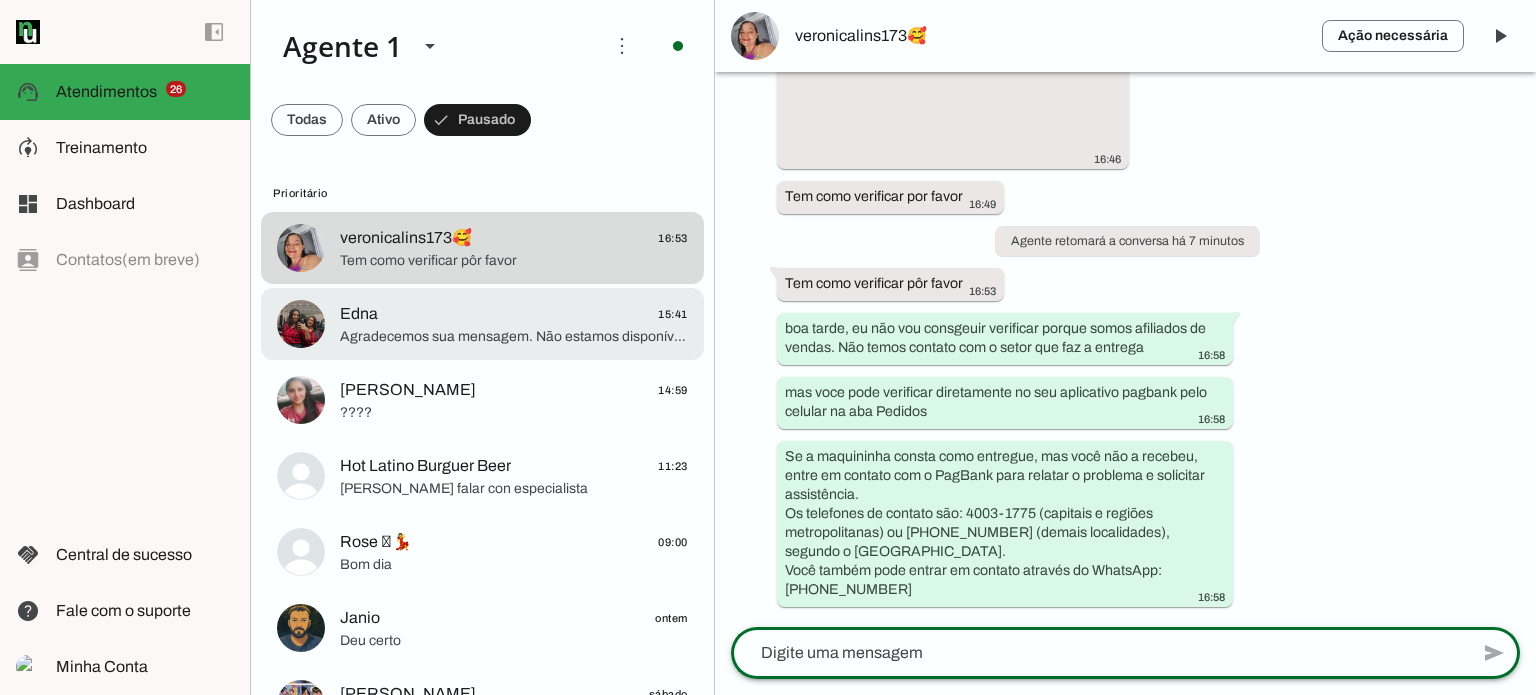 click on "Agradecemos sua mensagem. Não estamos disponíveis no momento, mas responderemos assim que possível." 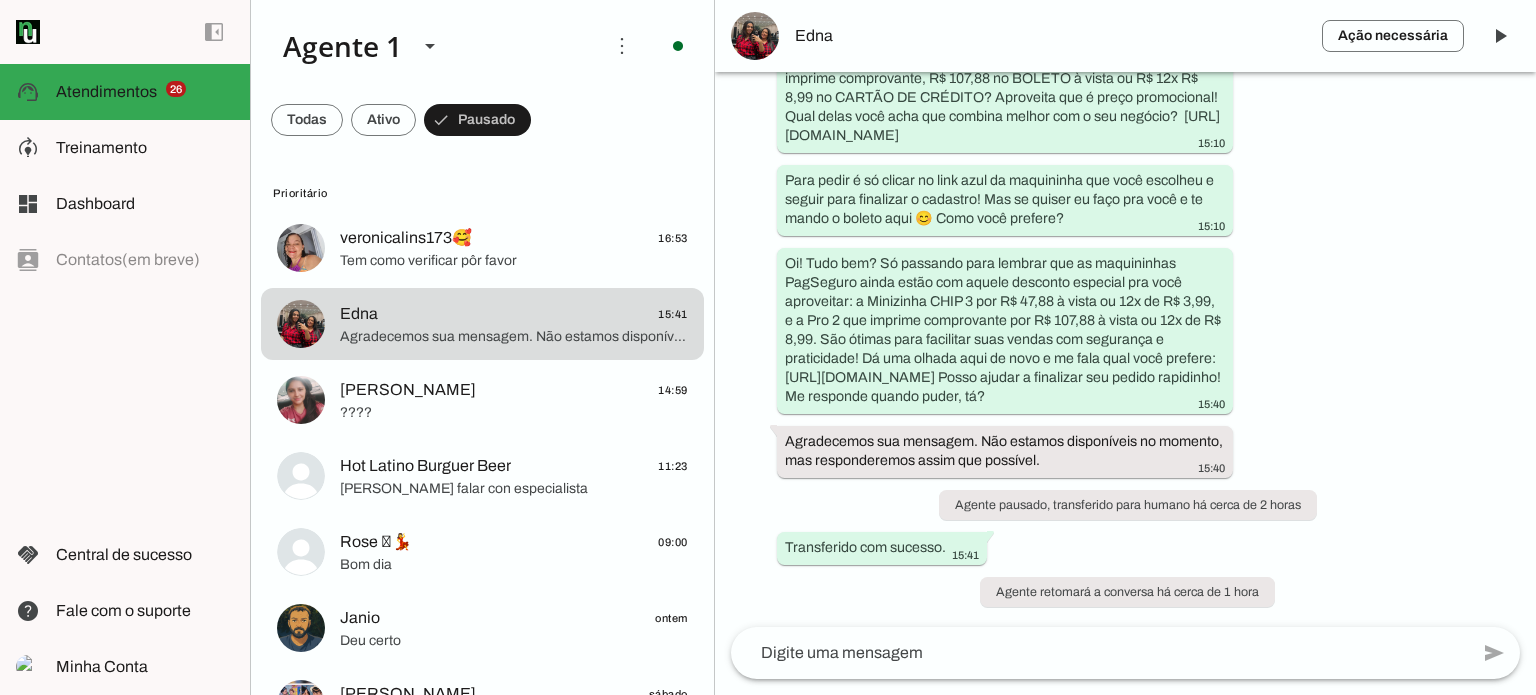 scroll, scrollTop: 0, scrollLeft: 0, axis: both 